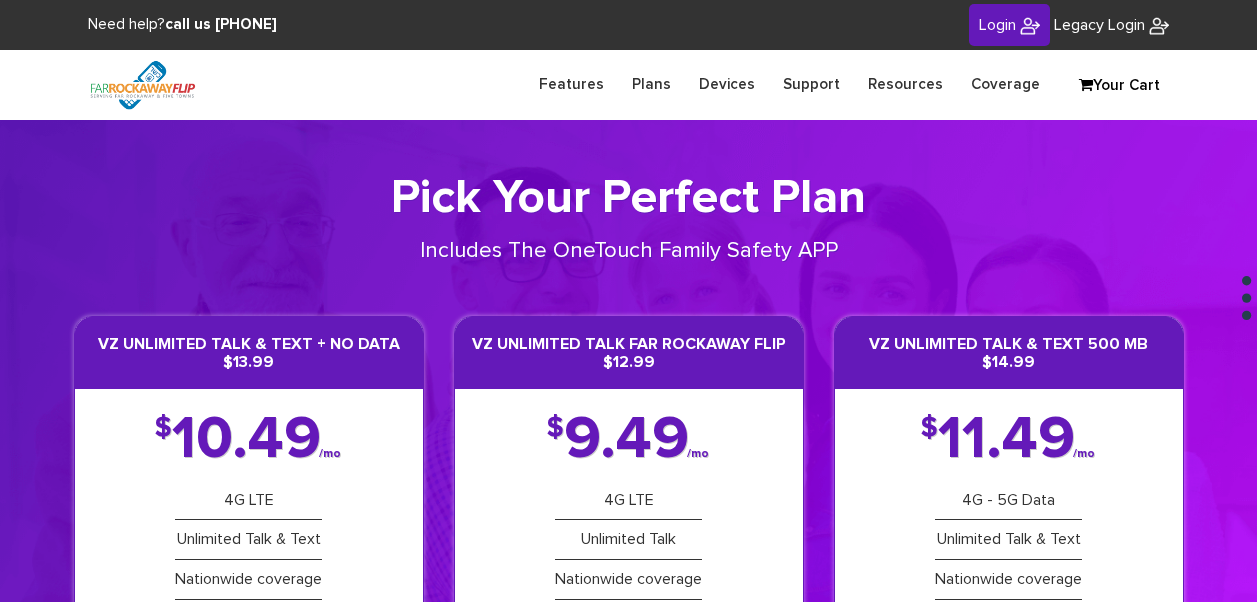 scroll, scrollTop: 0, scrollLeft: 0, axis: both 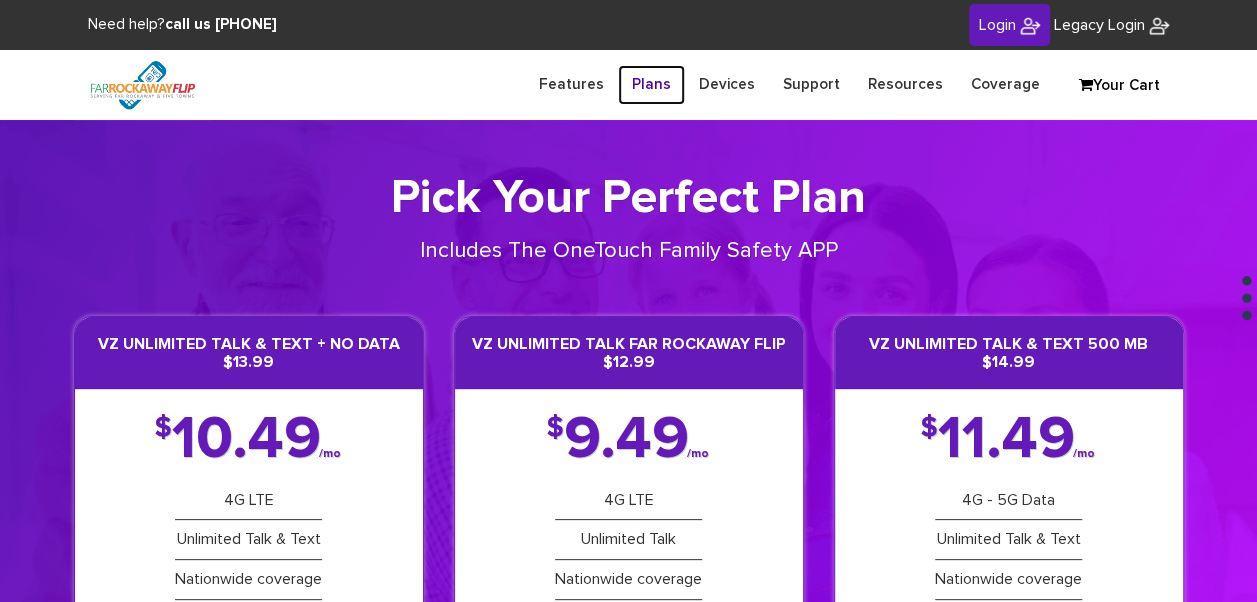 click on "Plans" at bounding box center [651, 84] 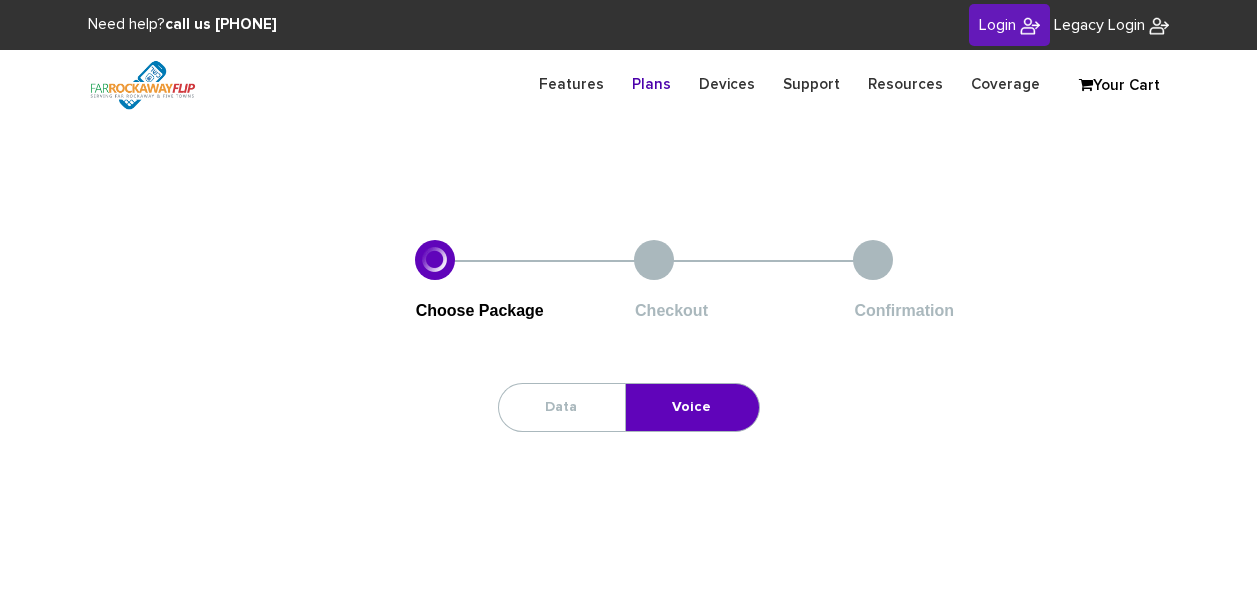 scroll, scrollTop: 0, scrollLeft: 0, axis: both 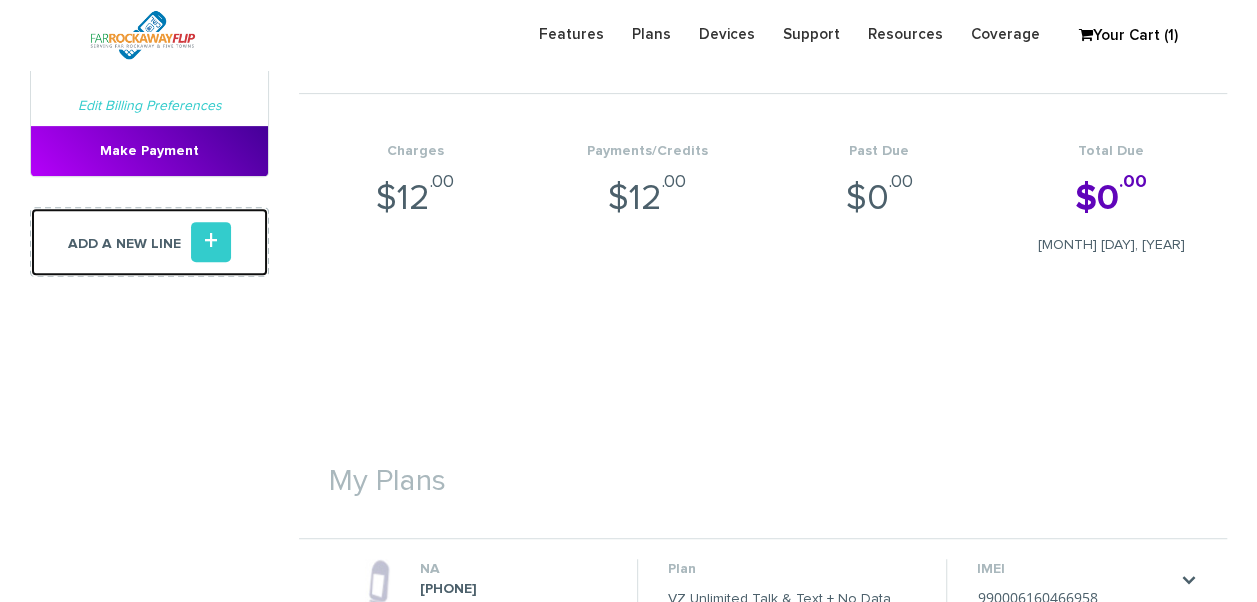 click on "Add a new line  +" at bounding box center [149, 242] 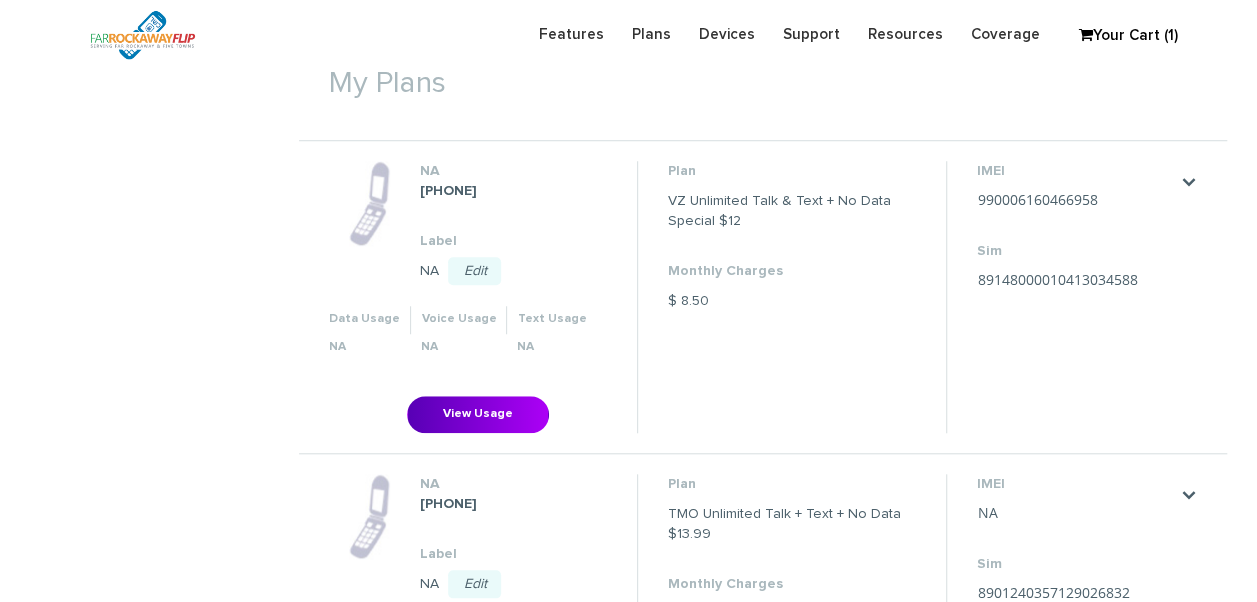 scroll, scrollTop: 700, scrollLeft: 0, axis: vertical 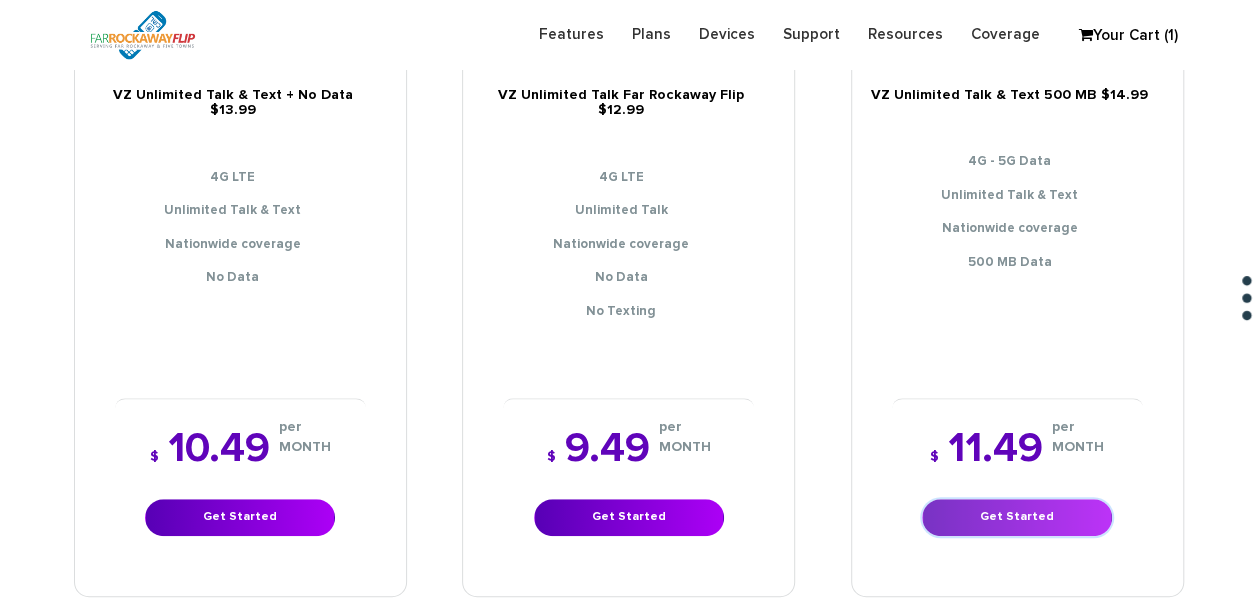 click on "Get Started" at bounding box center [1017, 517] 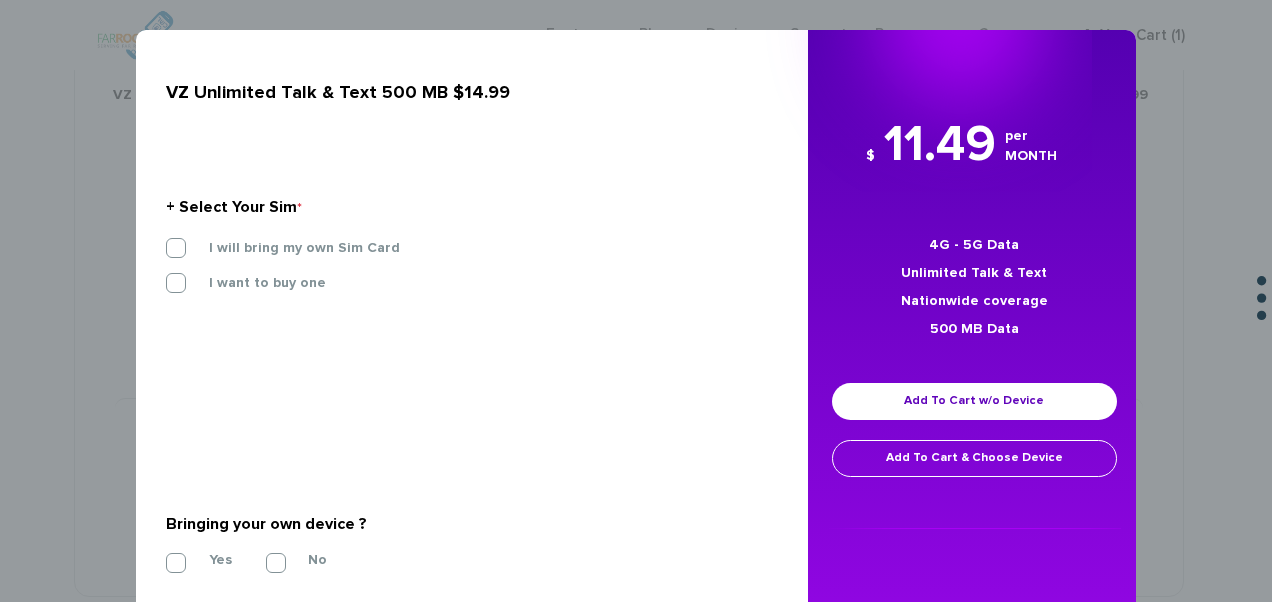 click on "I will bring my own Sim Card" at bounding box center (464, 255) 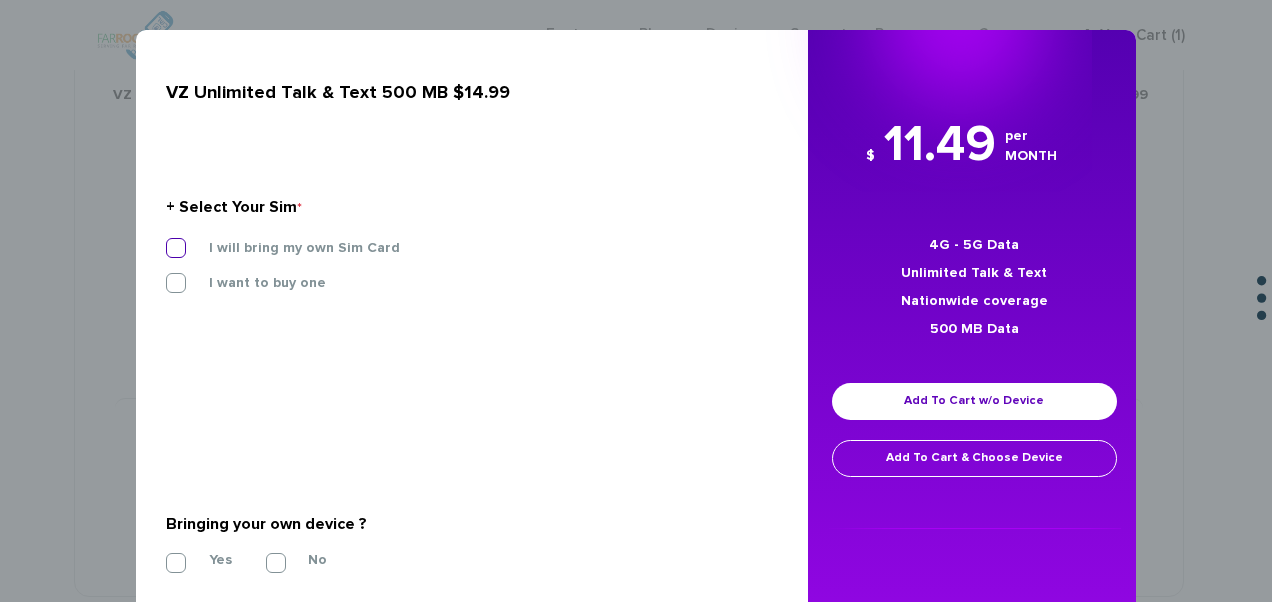 click on "I will bring my own Sim Card" at bounding box center [289, 248] 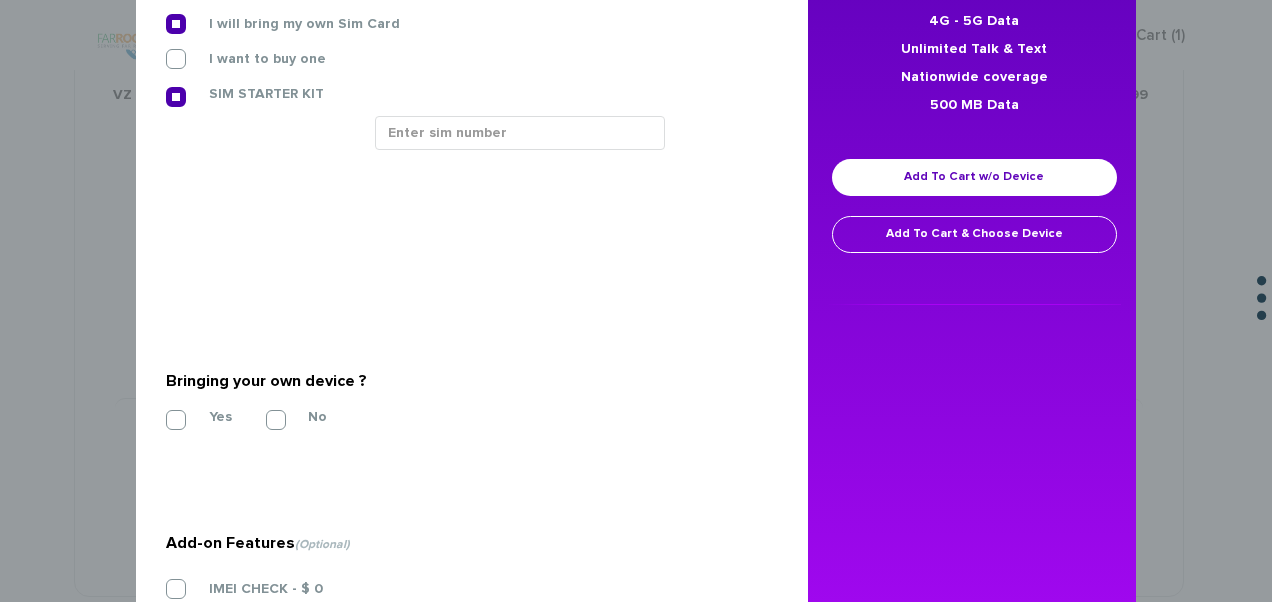 scroll, scrollTop: 300, scrollLeft: 0, axis: vertical 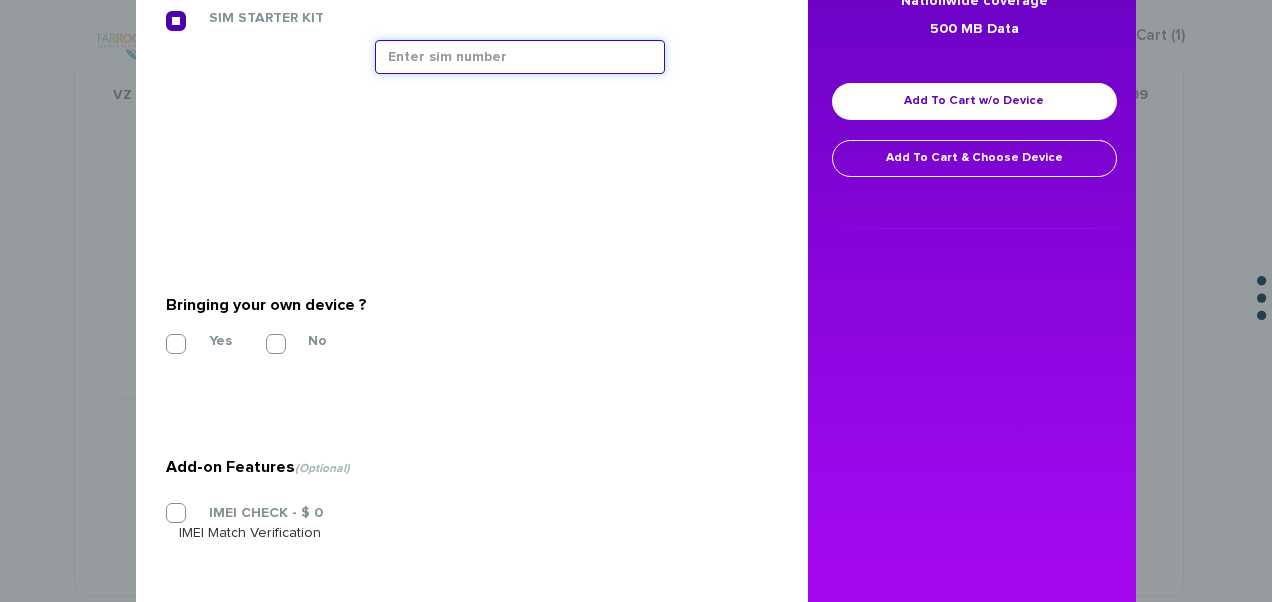 click at bounding box center [520, 57] 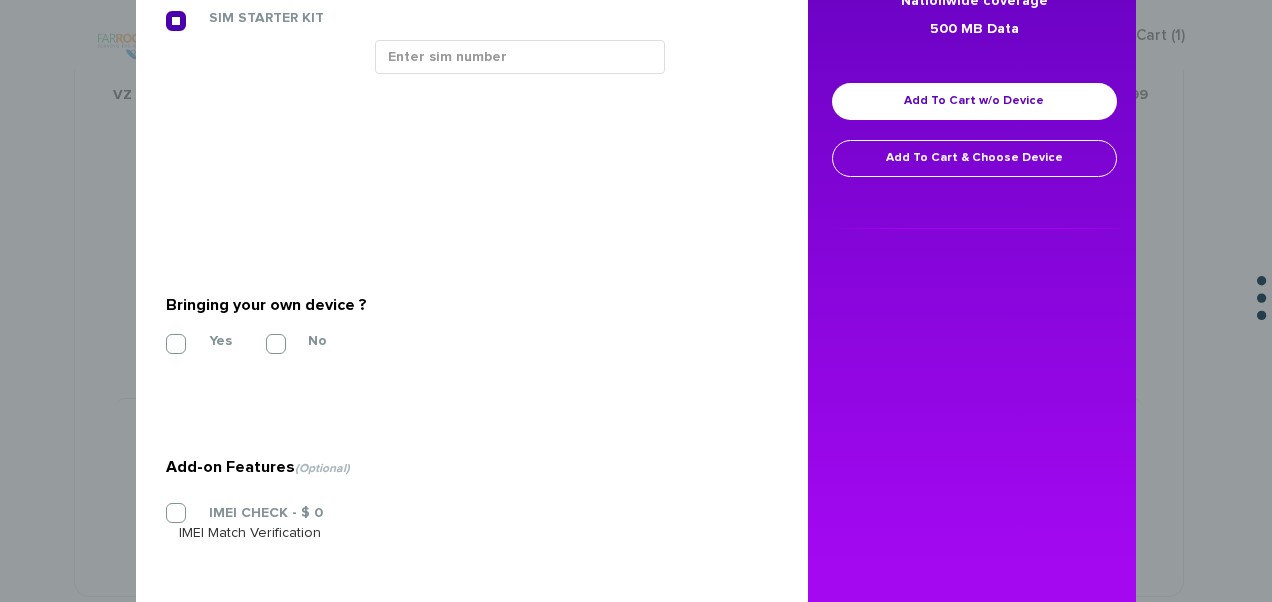 click on "Yes
No" at bounding box center [464, 341] 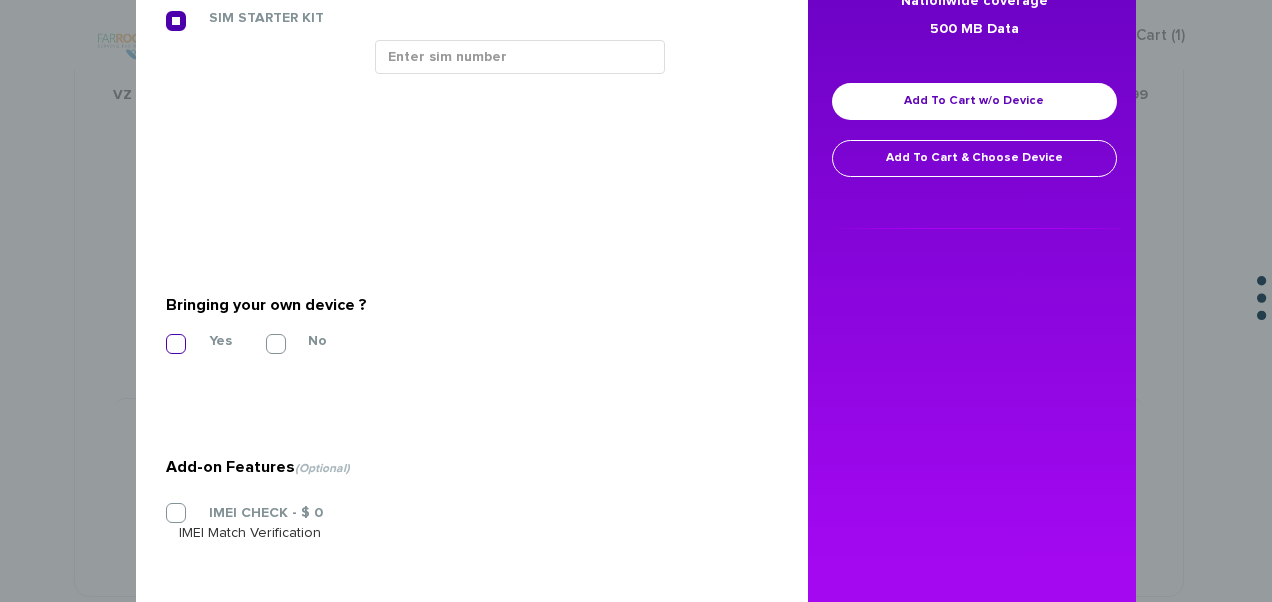 click on "Yes" at bounding box center [205, 341] 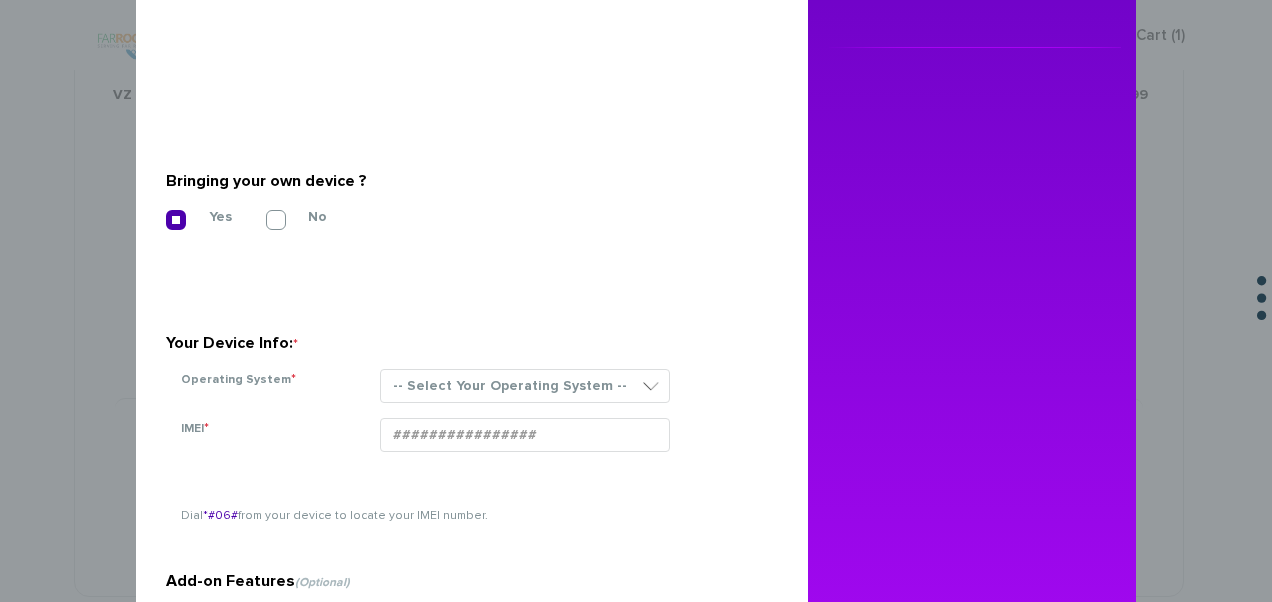 scroll, scrollTop: 600, scrollLeft: 0, axis: vertical 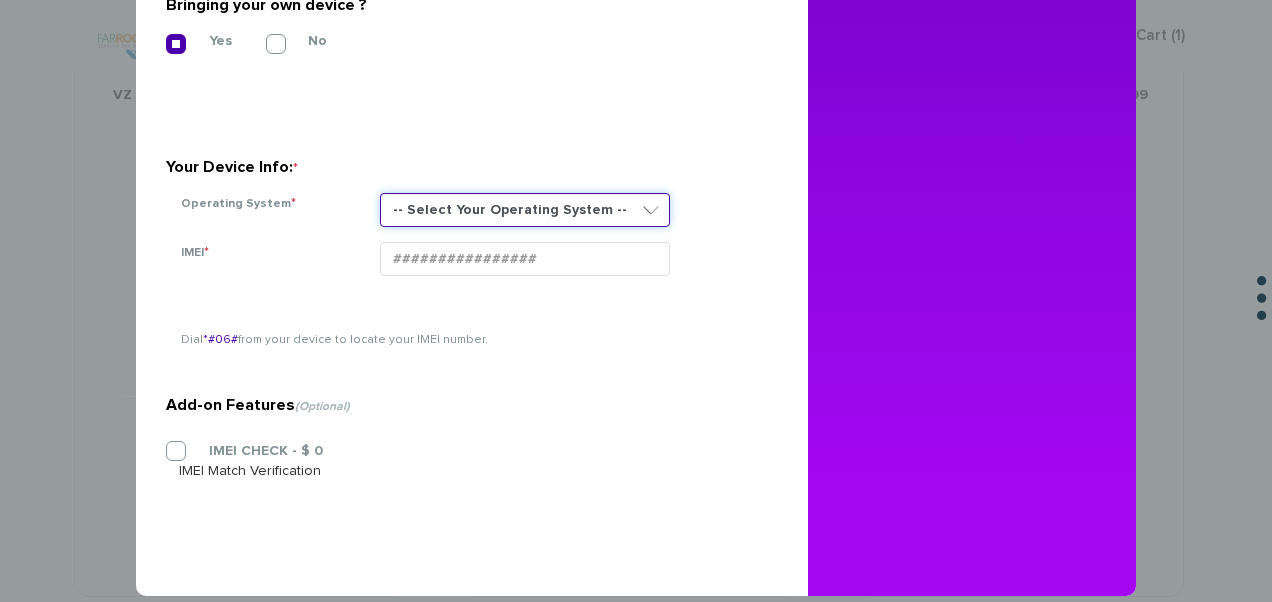 click on "-- Select Your Operating System -- ANDROID BLACKBERRY IOS NONE (BASIC PHONE) WINDOWS" at bounding box center [525, 210] 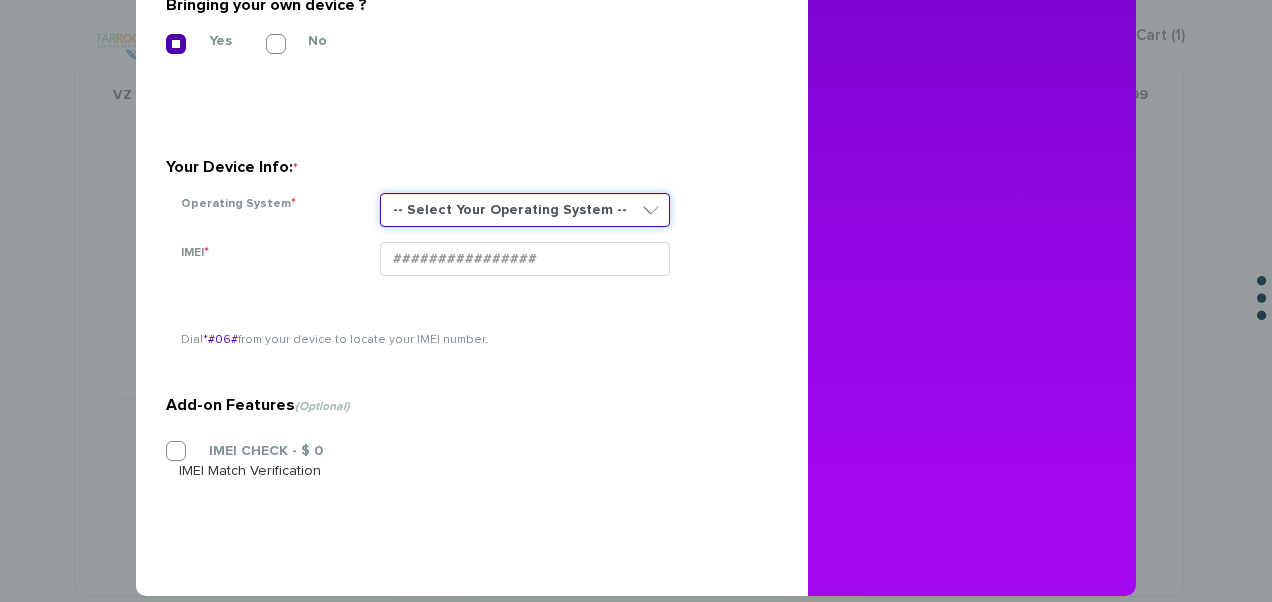 select on "NONE (BASIC PHONE)" 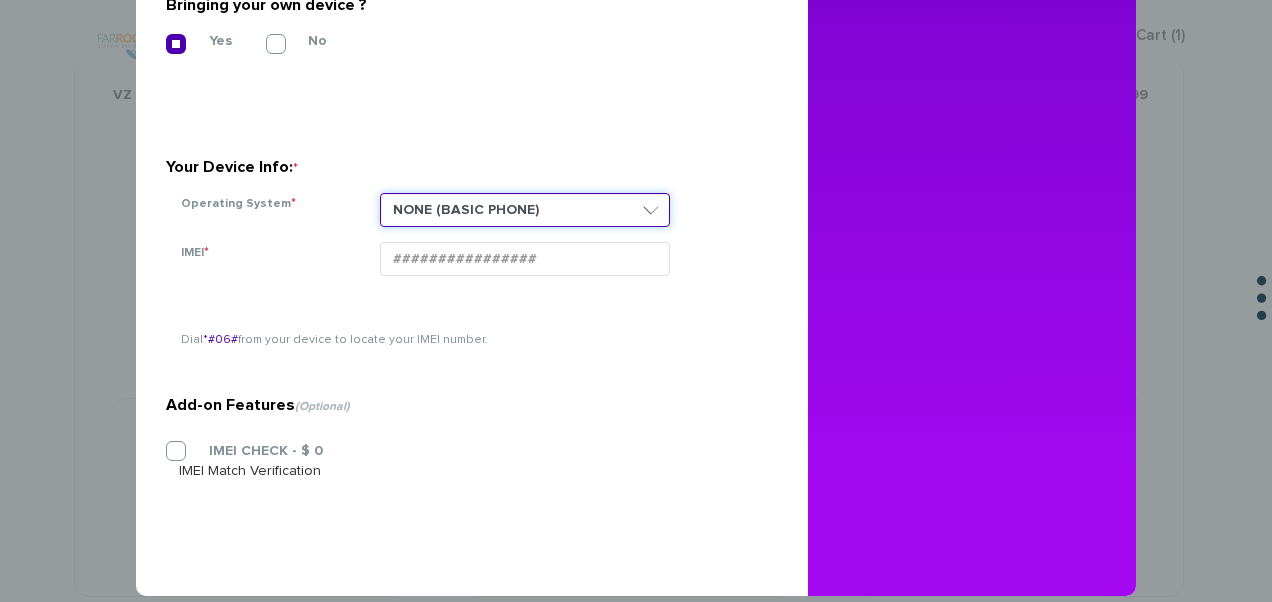 click on "-- Select Your Operating System -- ANDROID BLACKBERRY IOS NONE (BASIC PHONE) WINDOWS" at bounding box center (525, 210) 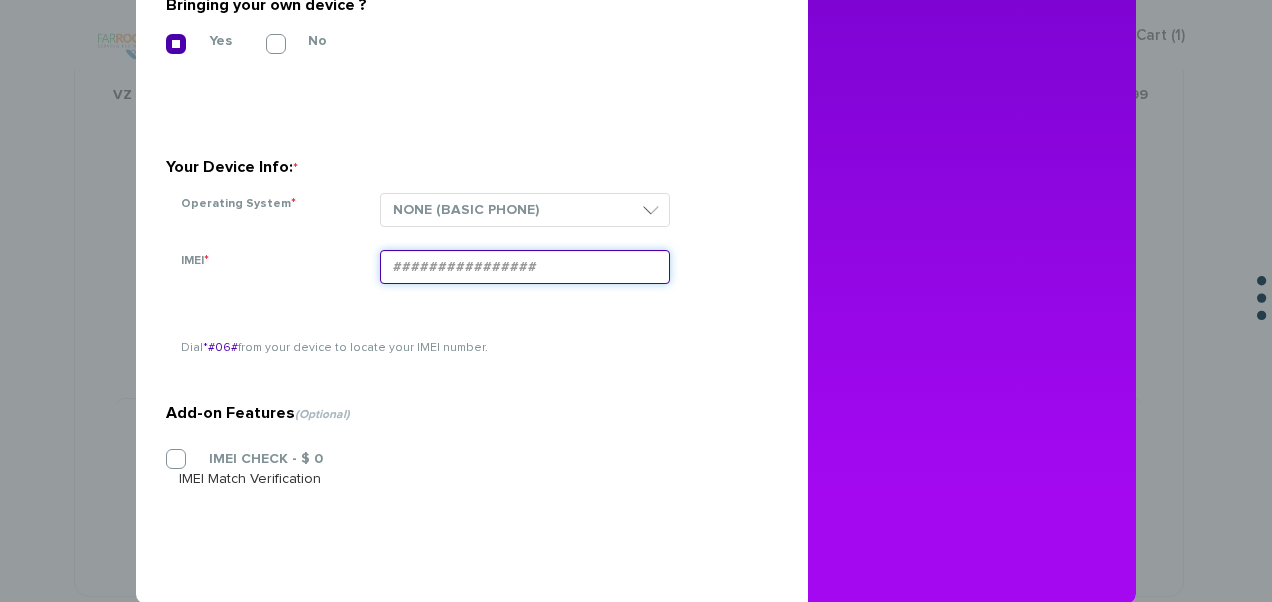 paste on "990006161408546" 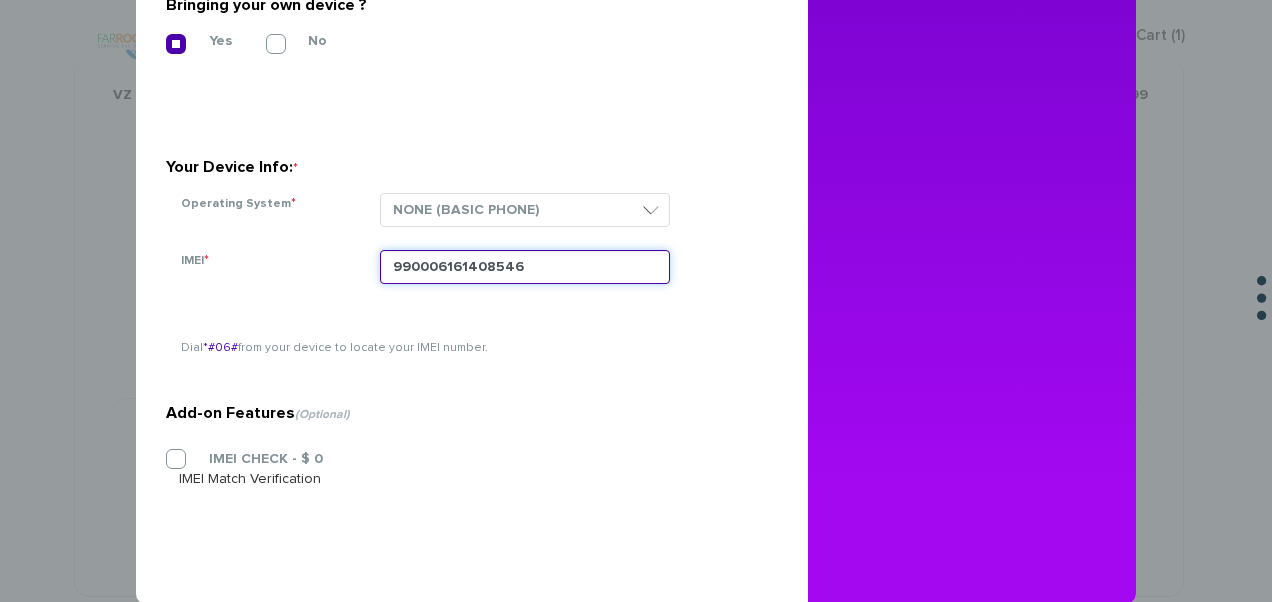 type on "990006161408546" 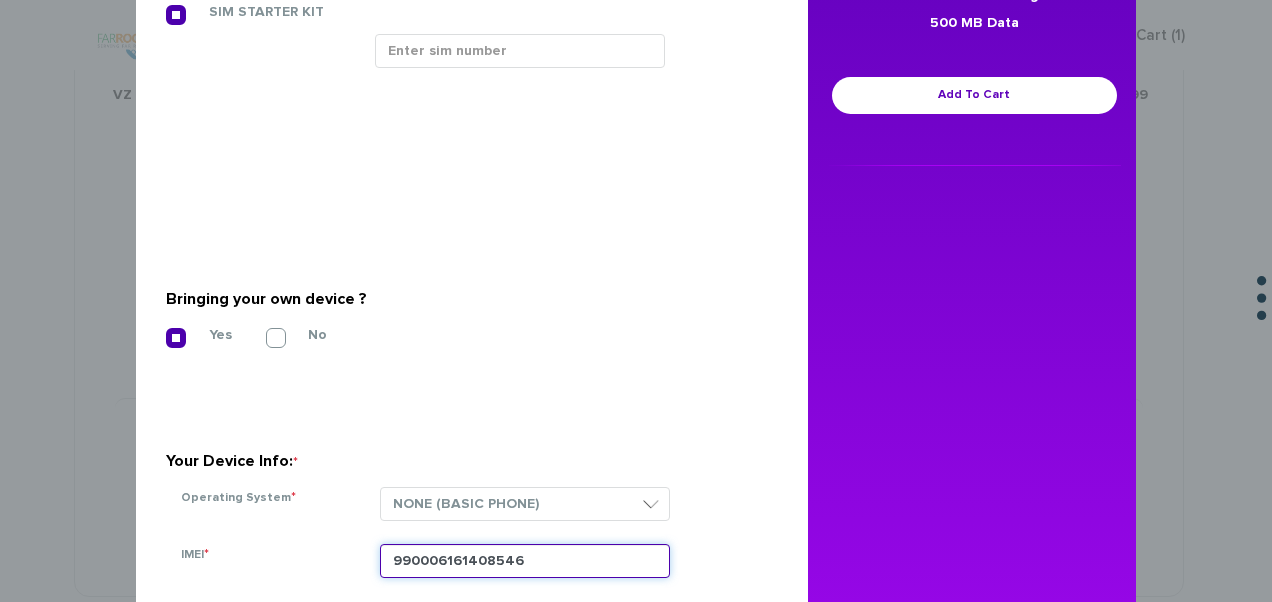 scroll, scrollTop: 200, scrollLeft: 0, axis: vertical 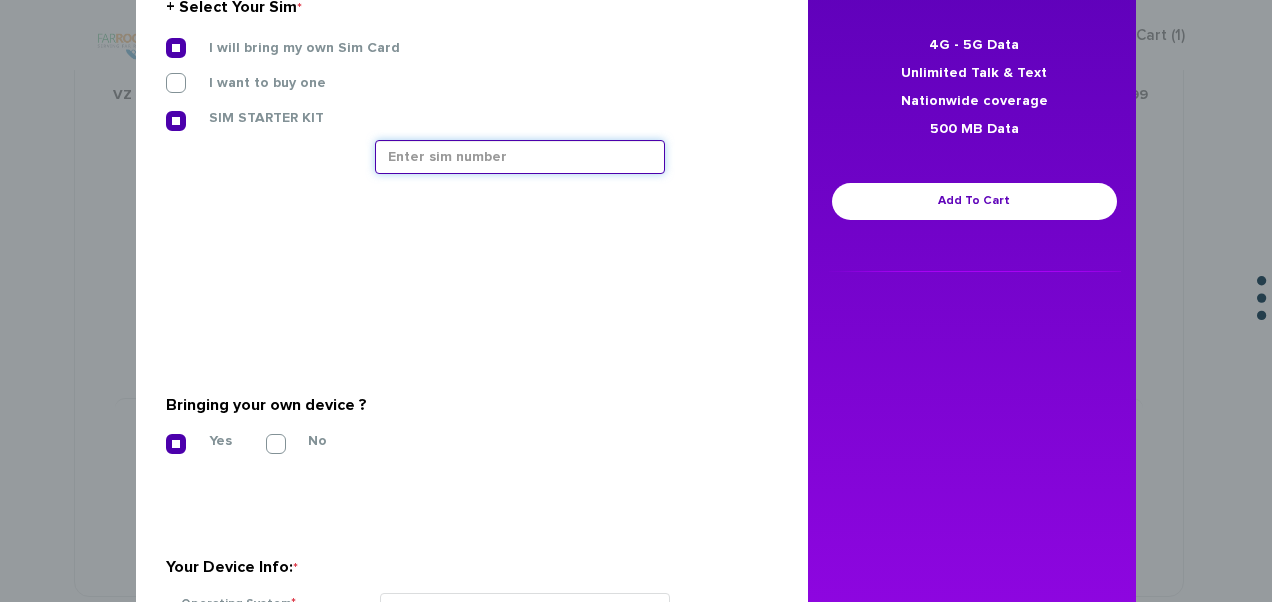 click at bounding box center [520, 157] 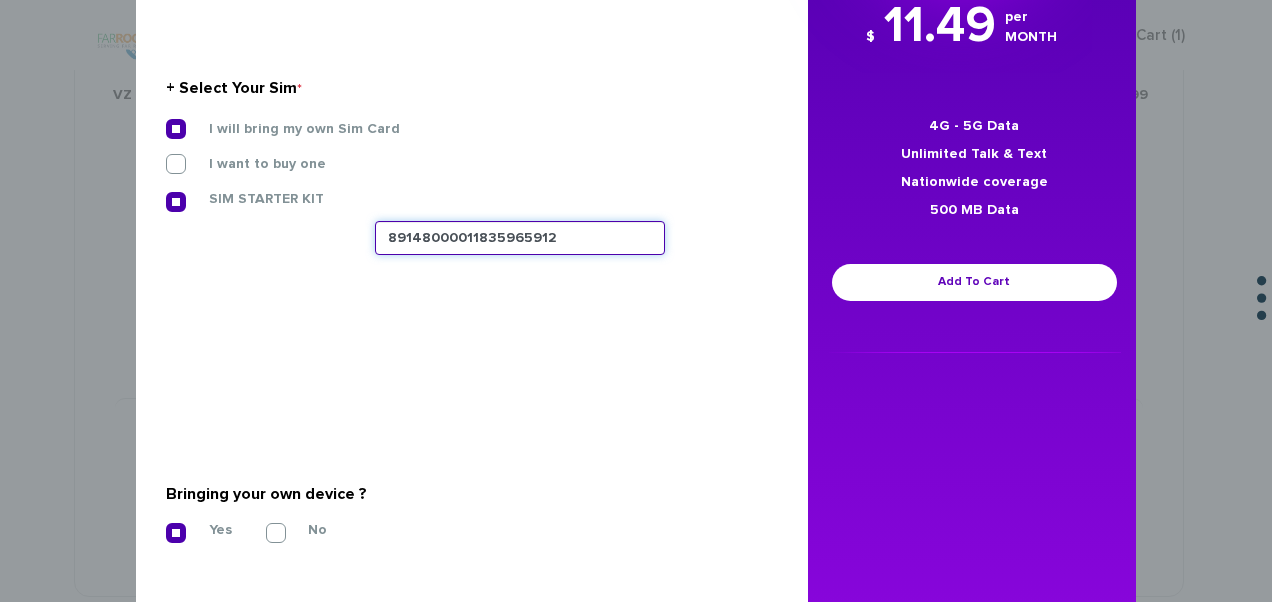 scroll, scrollTop: 100, scrollLeft: 0, axis: vertical 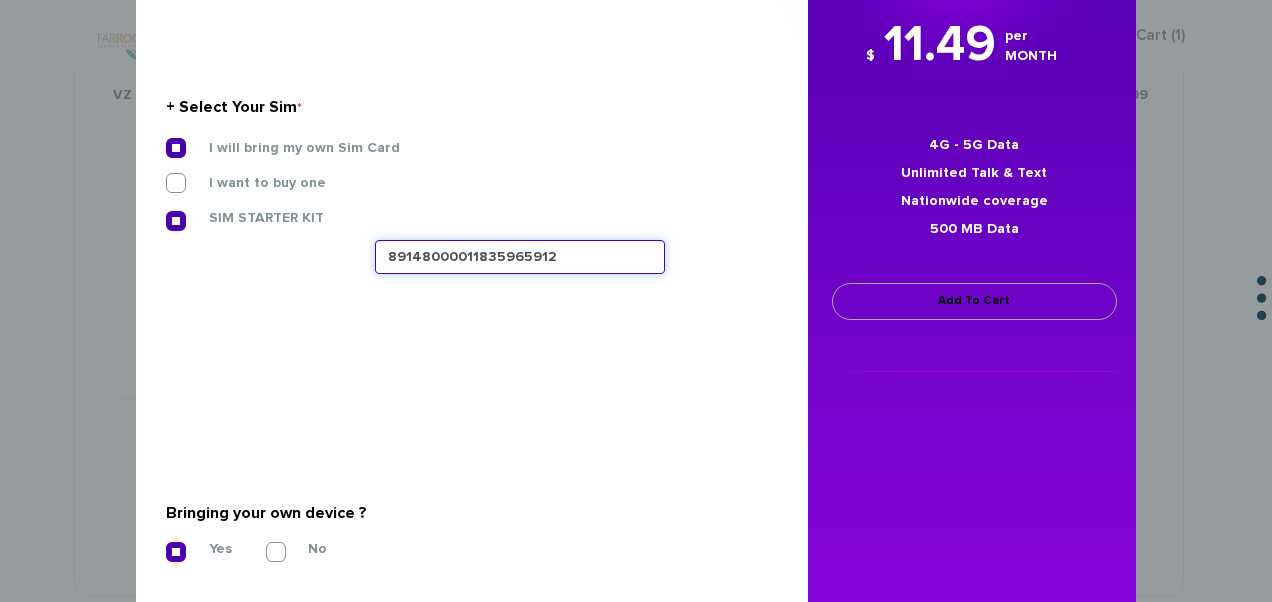 type on "89148000011835965912" 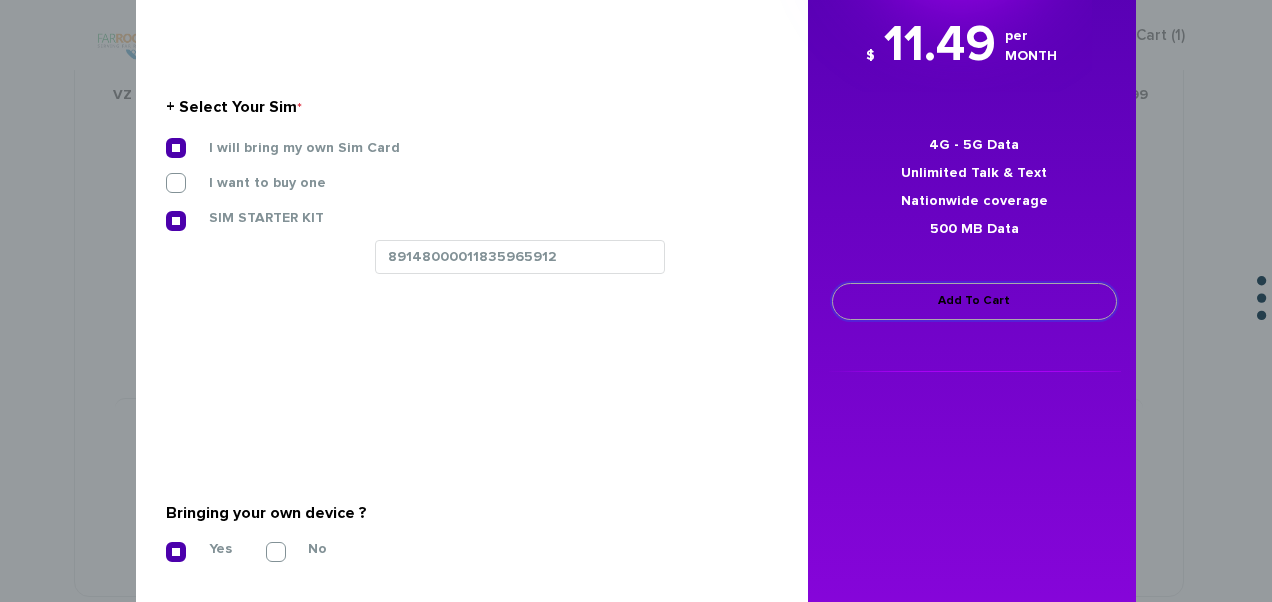 click on "Add To Cart" at bounding box center [974, 301] 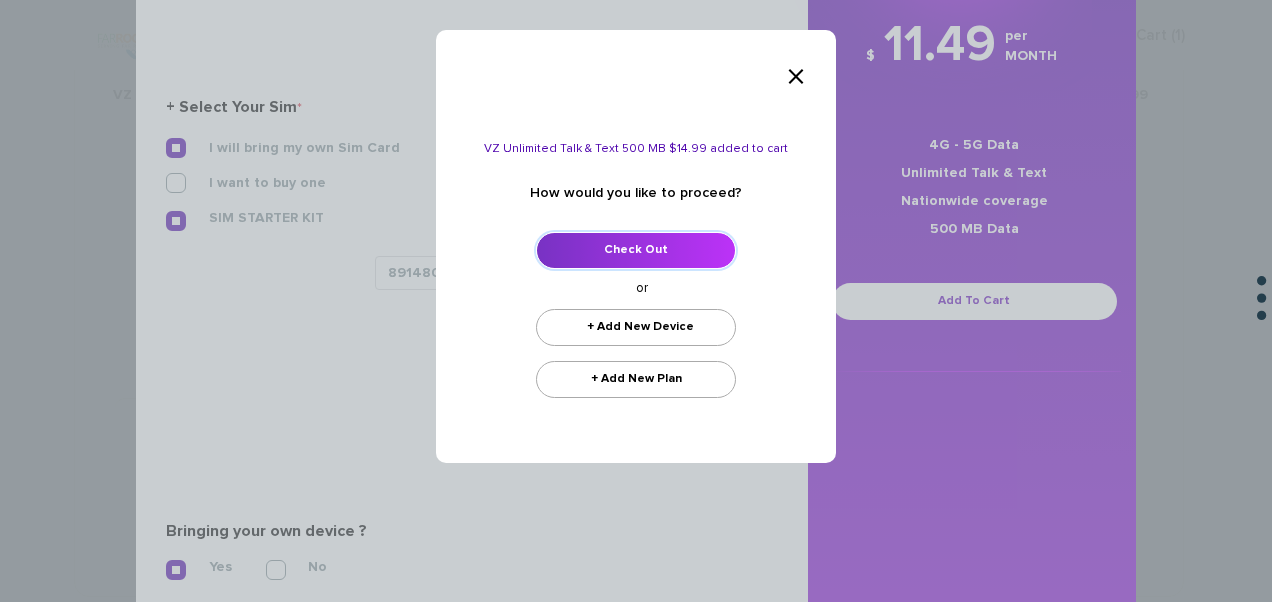 click on "Check Out" at bounding box center (636, 250) 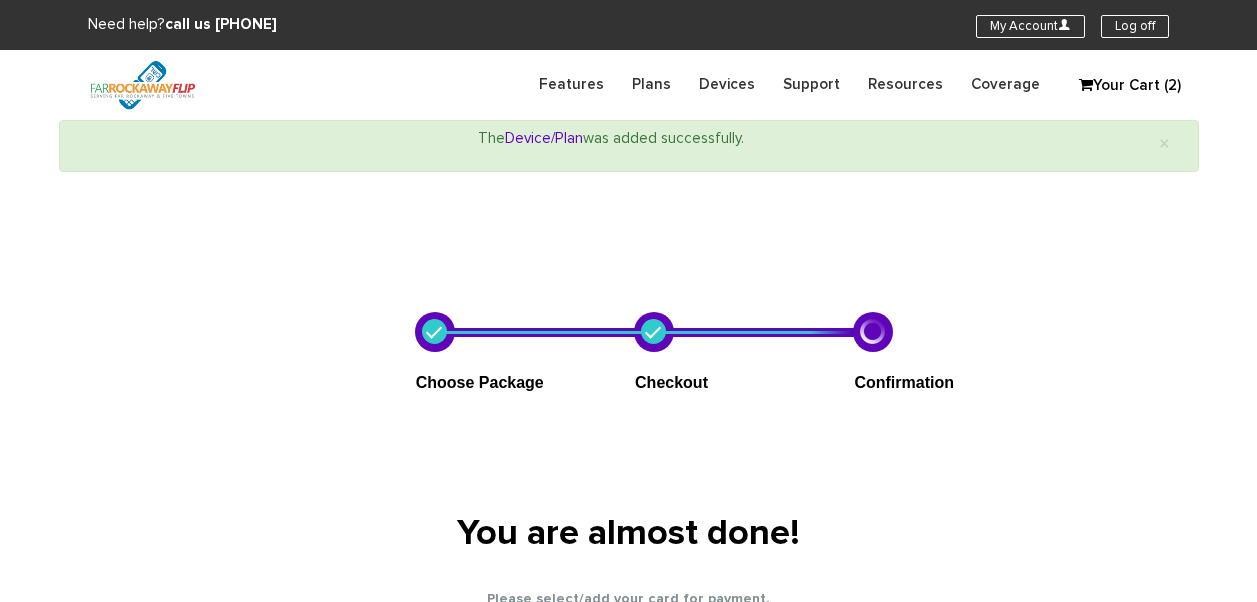 select on "NY" 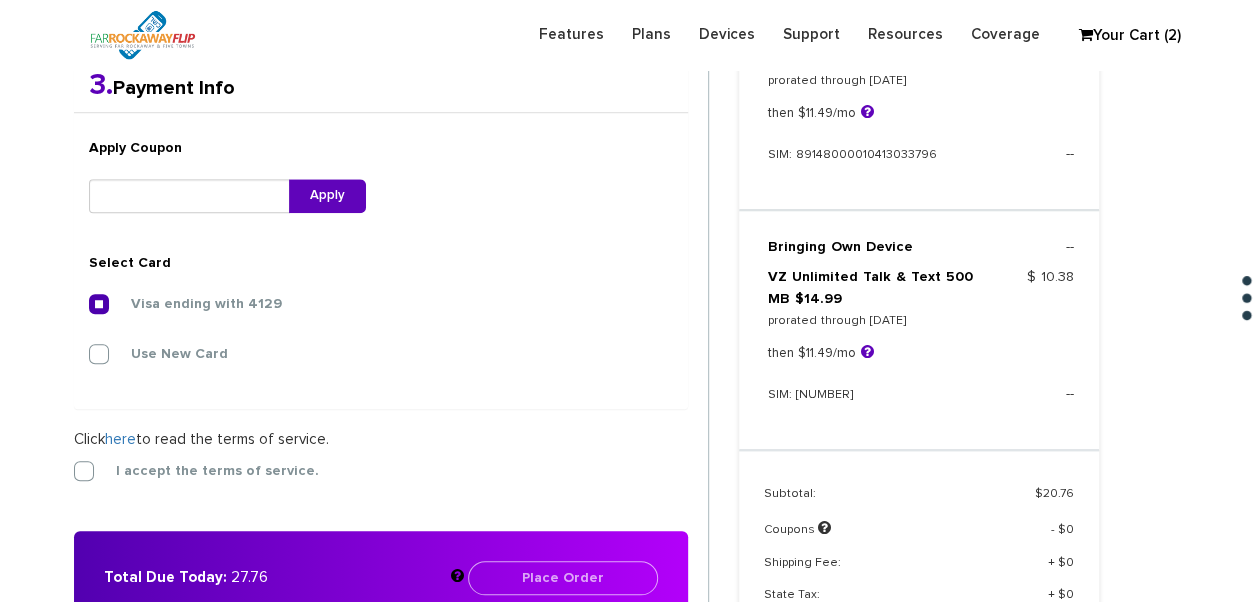 scroll, scrollTop: 818, scrollLeft: 0, axis: vertical 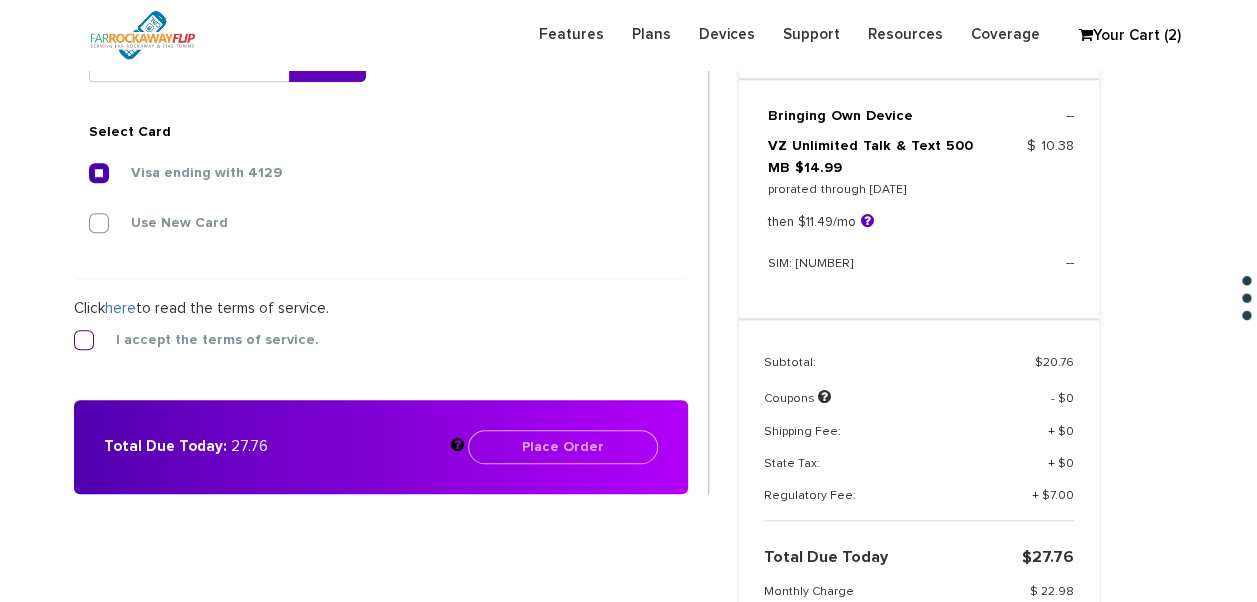click on "I accept the terms of service." at bounding box center (202, 340) 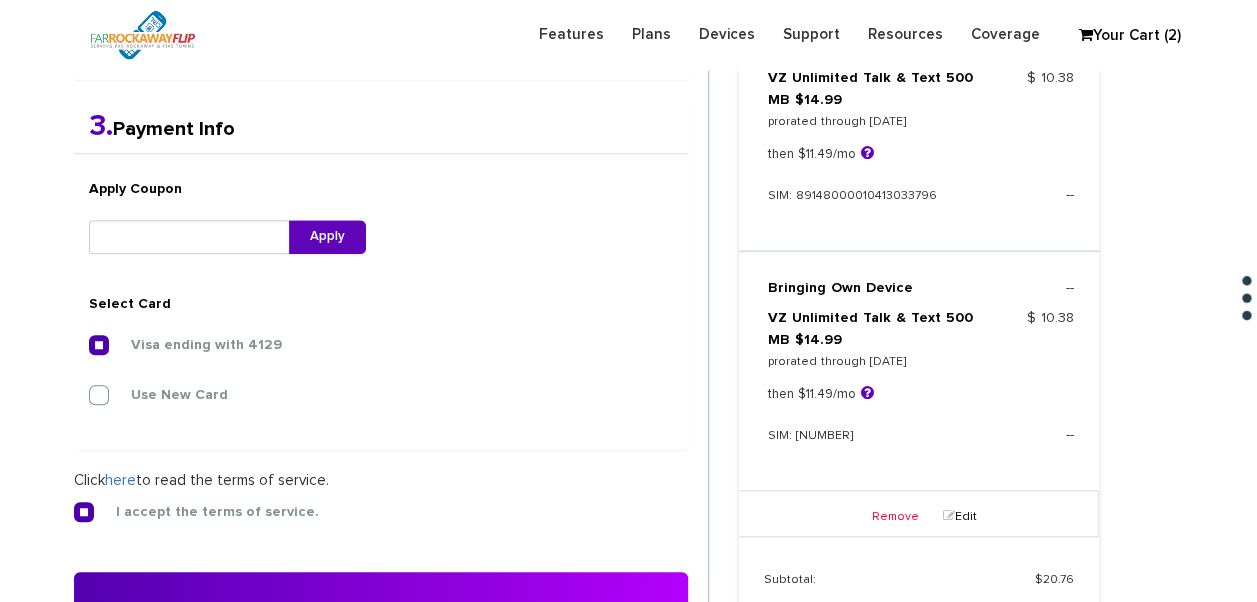 scroll, scrollTop: 618, scrollLeft: 0, axis: vertical 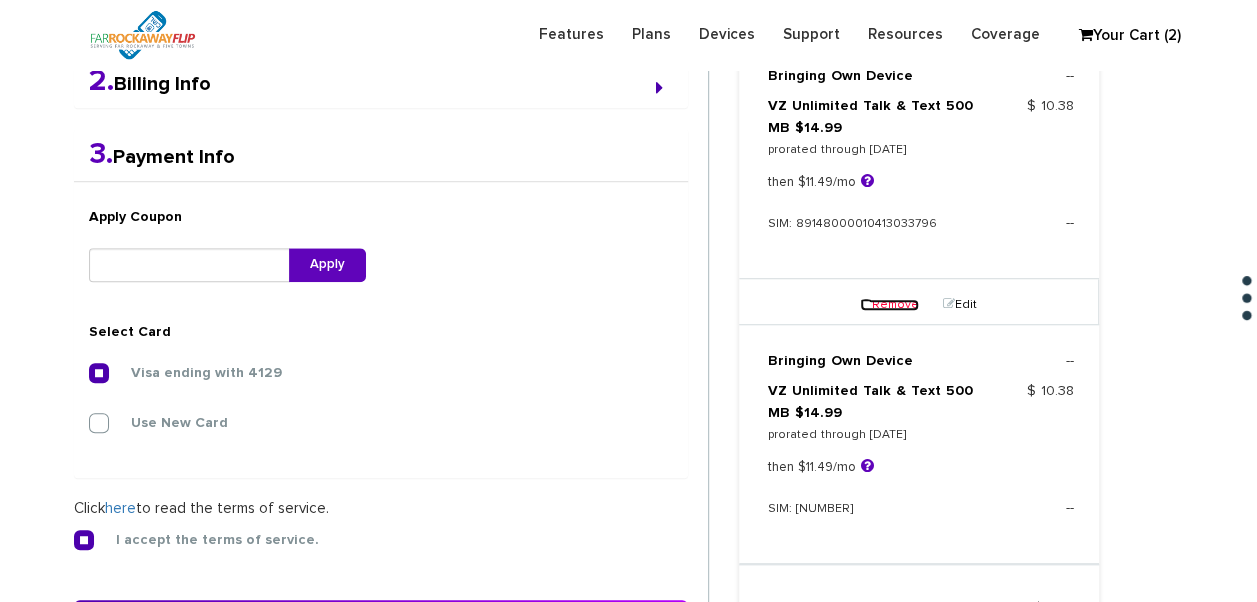 click on "Remove" at bounding box center (889, 305) 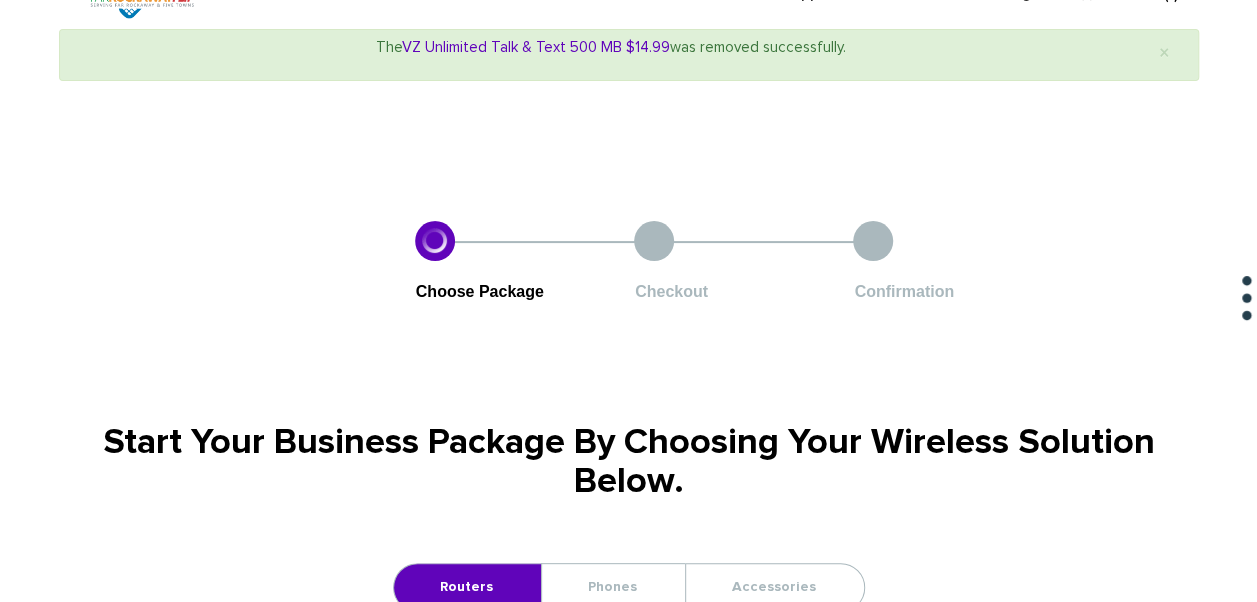 scroll, scrollTop: 0, scrollLeft: 0, axis: both 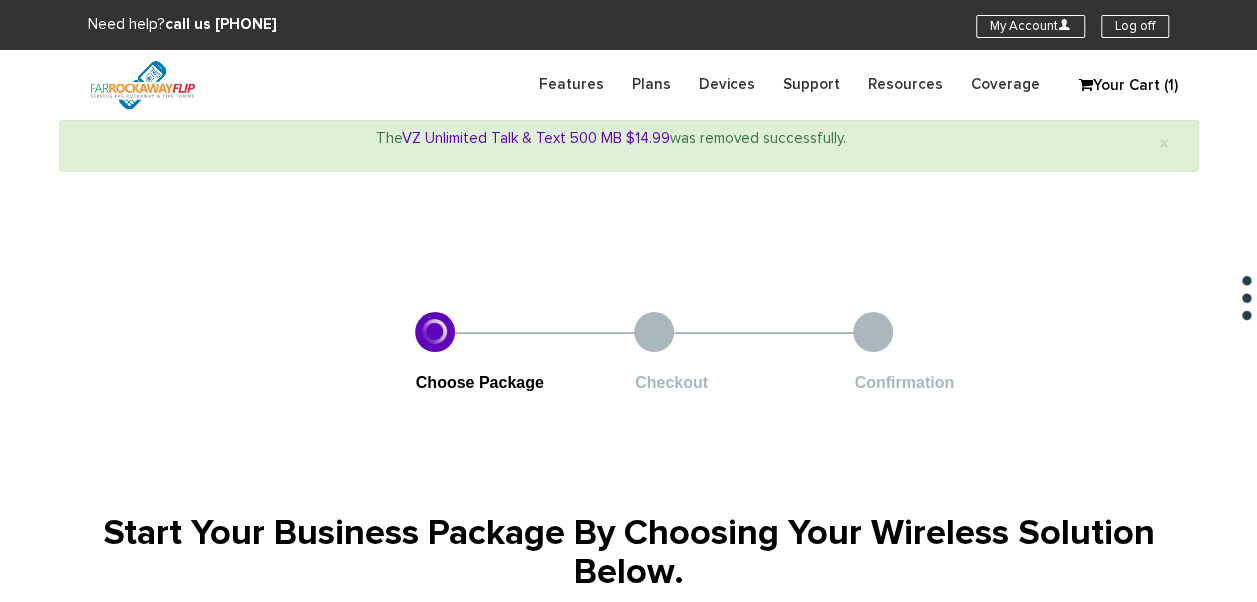 click on "Your Cart (1)" at bounding box center (1119, 86) 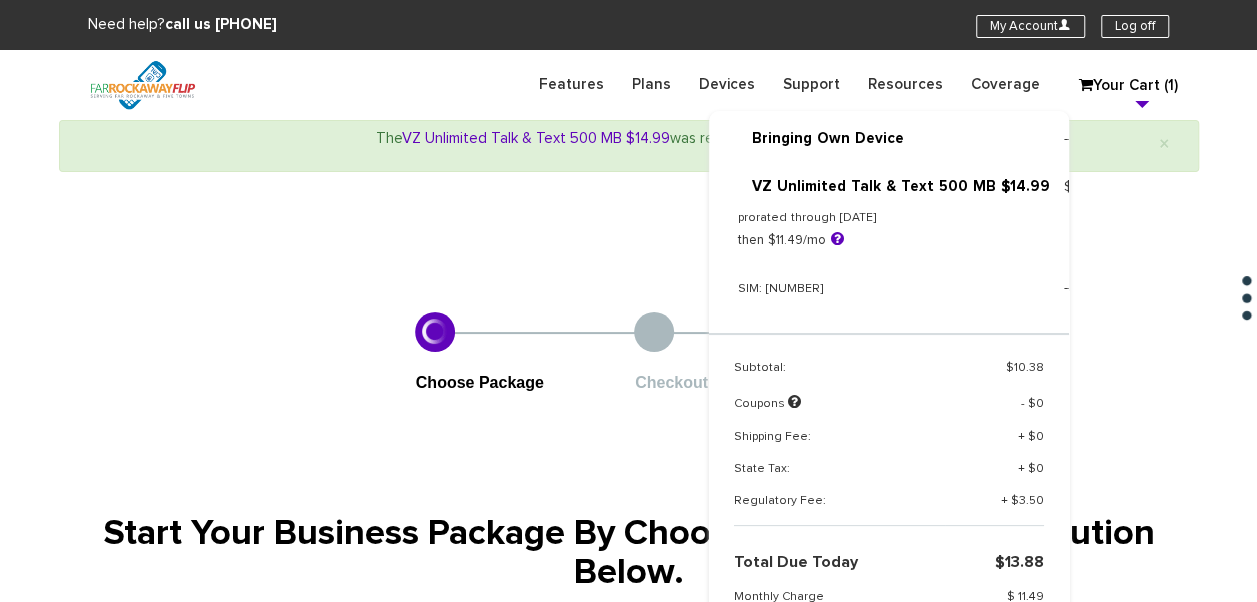 scroll, scrollTop: 82, scrollLeft: 0, axis: vertical 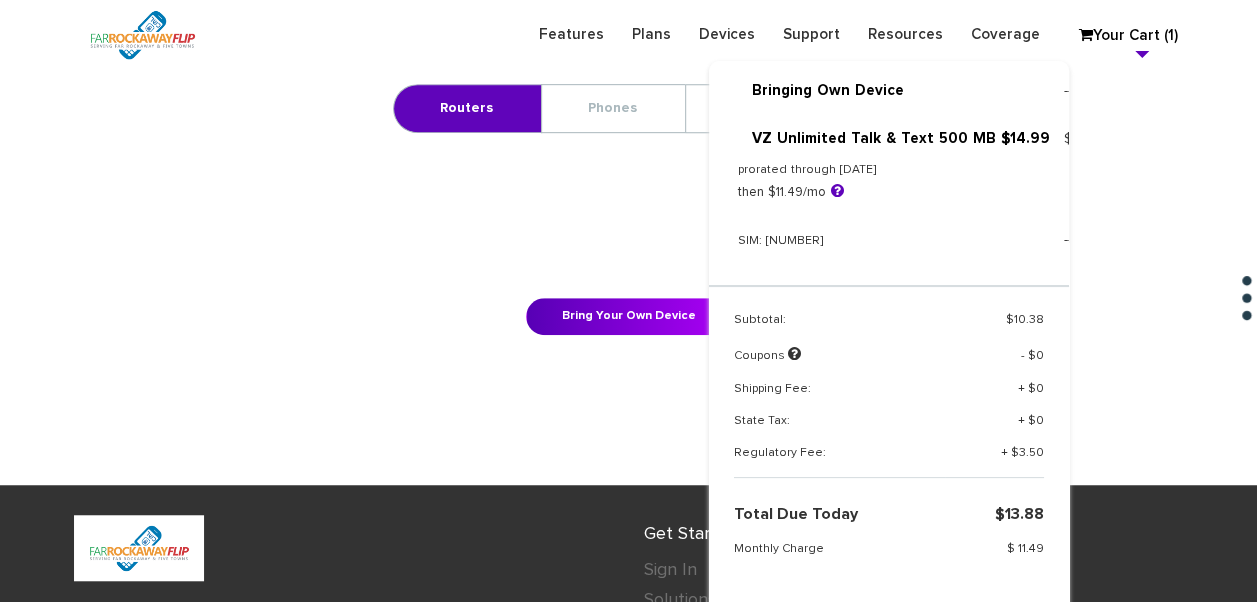 click on "Selected Items
Bringing Own Device
--
VZ Unlimited Talk & Text 500 MB $14.99
prorated through 09/02/2025  then $11.49/mo
--" at bounding box center [889, 361] 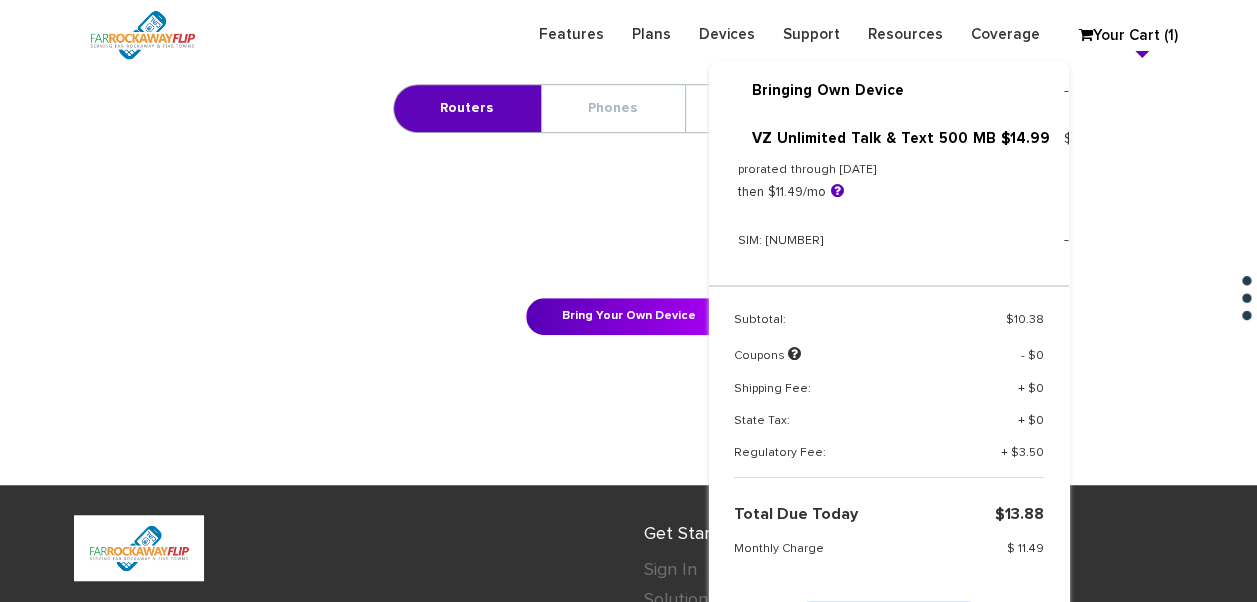 click on "Place Order" at bounding box center (889, 620) 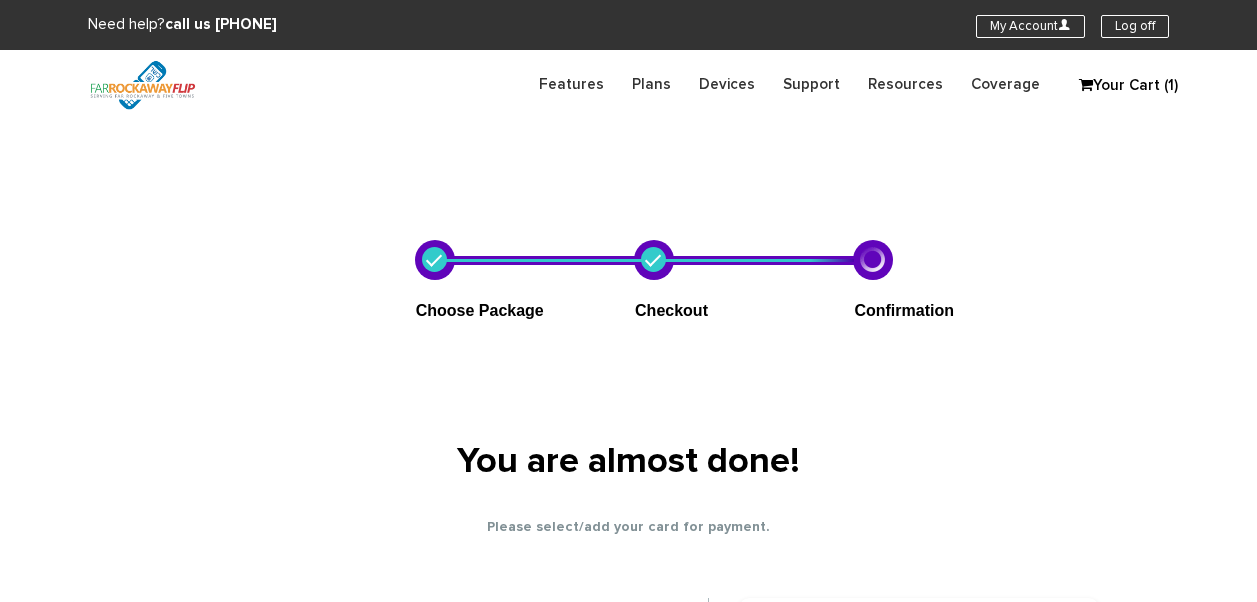 select on "NY" 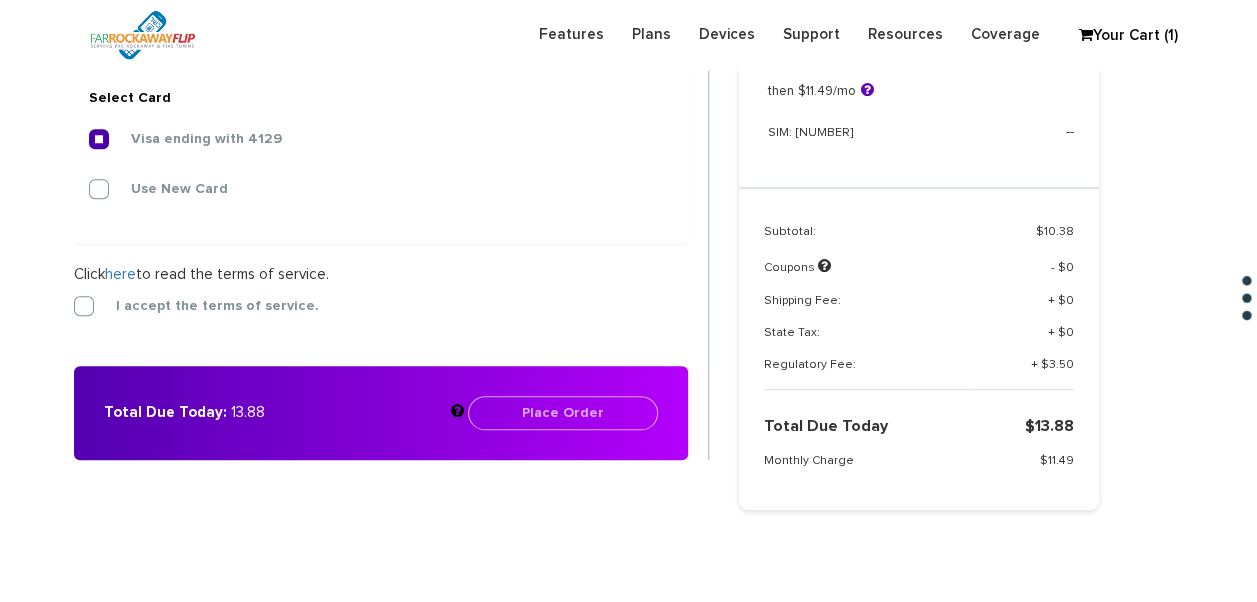 scroll, scrollTop: 818, scrollLeft: 0, axis: vertical 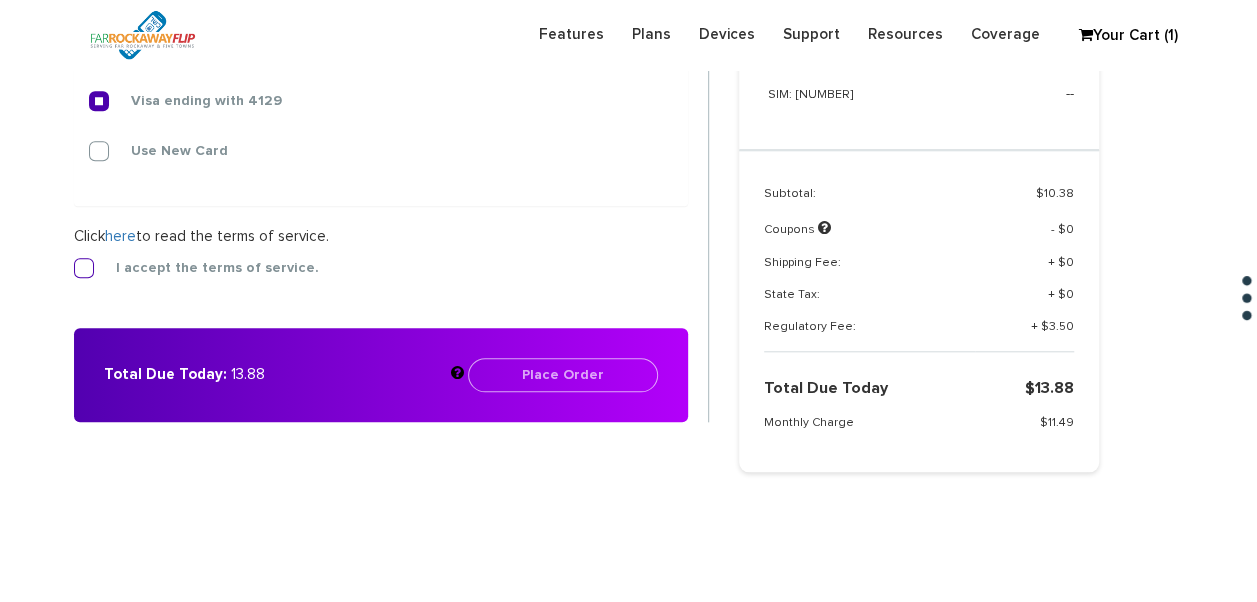 click on "I accept the terms of service." at bounding box center (202, 268) 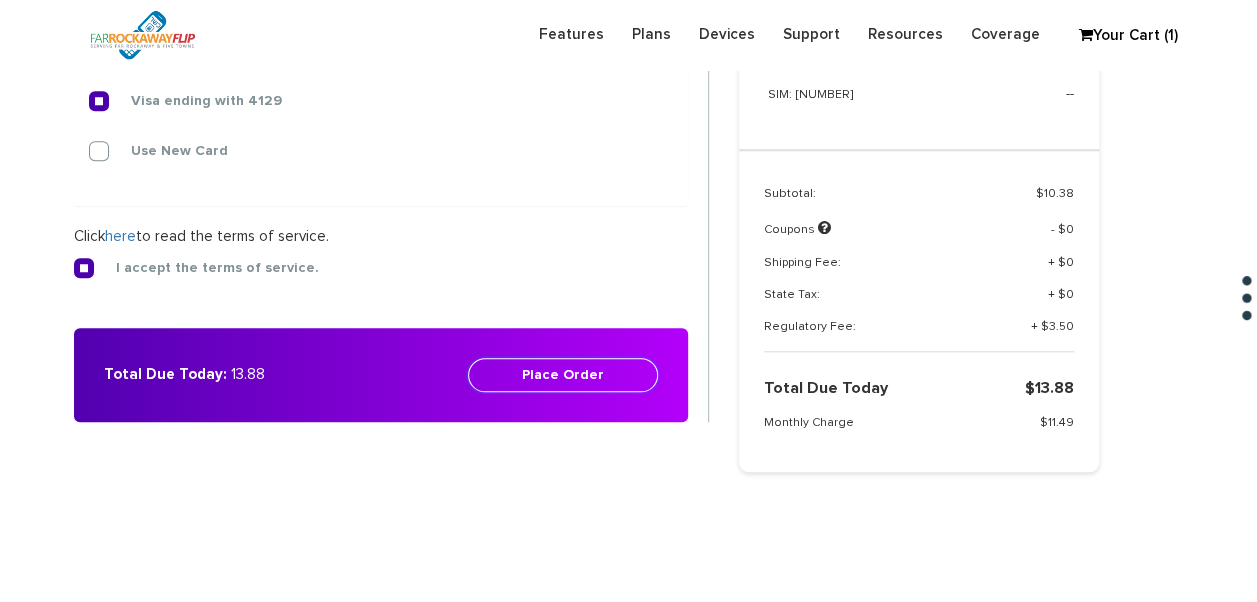 click on "Place Order" at bounding box center [563, 375] 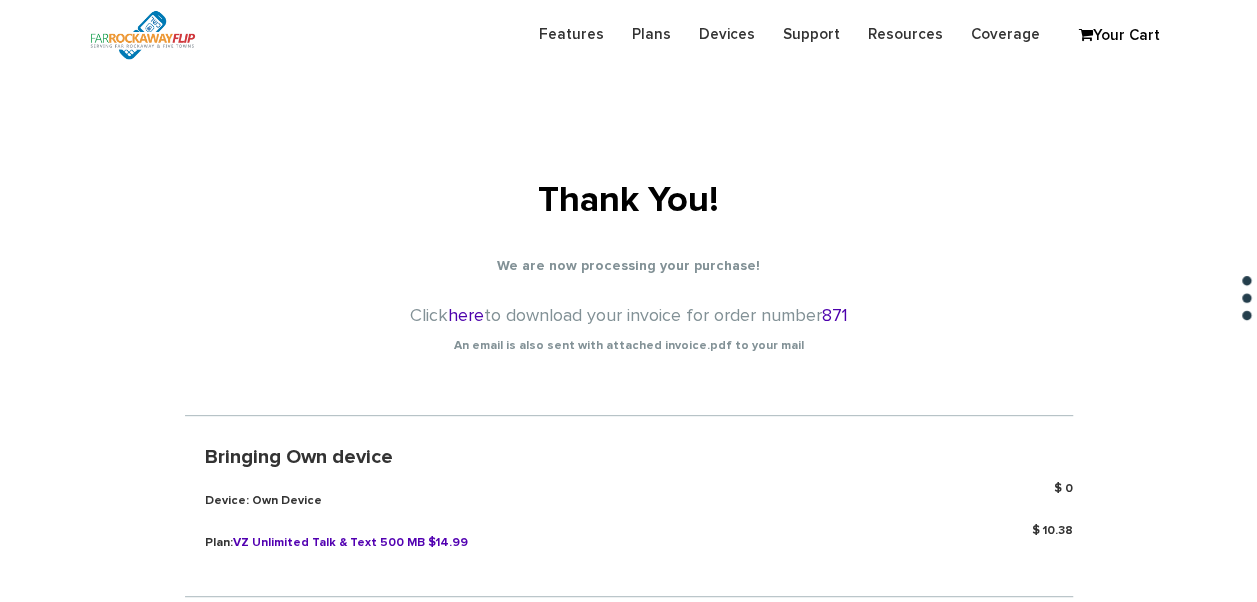 scroll, scrollTop: 0, scrollLeft: 0, axis: both 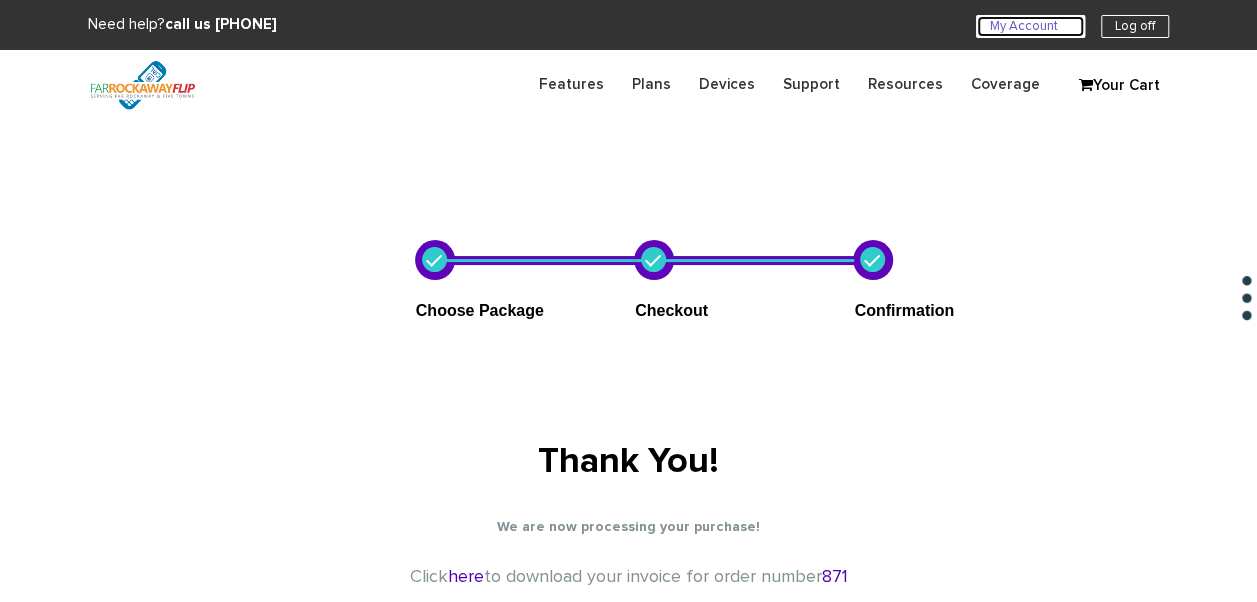 click on "My Account  U" at bounding box center [1030, 26] 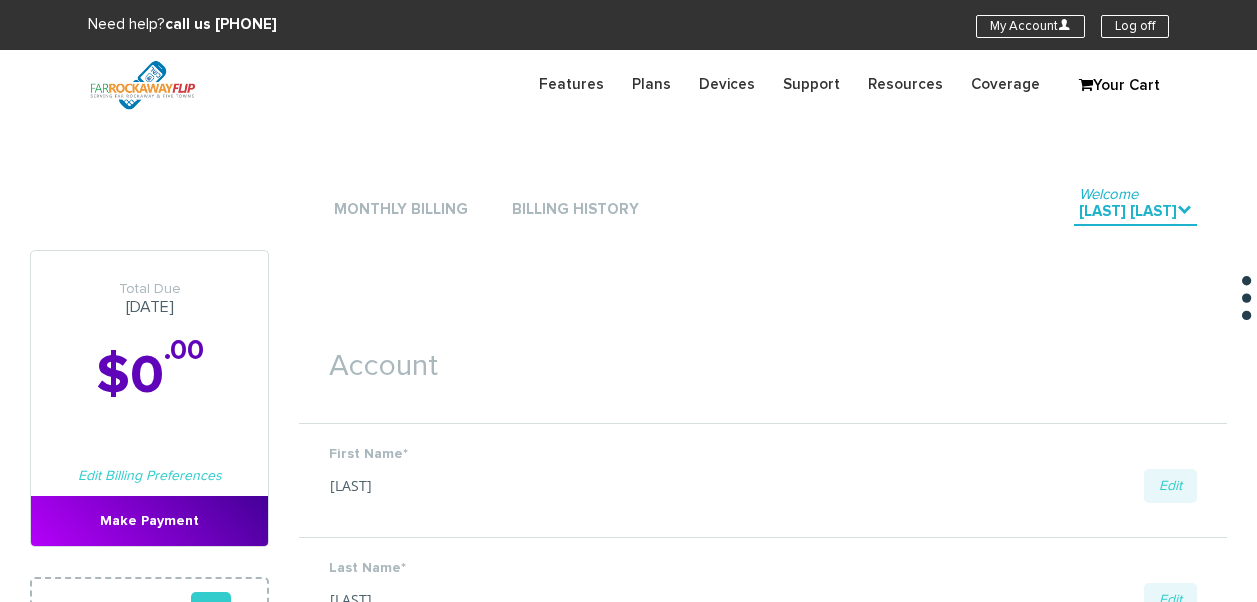 scroll, scrollTop: 0, scrollLeft: 0, axis: both 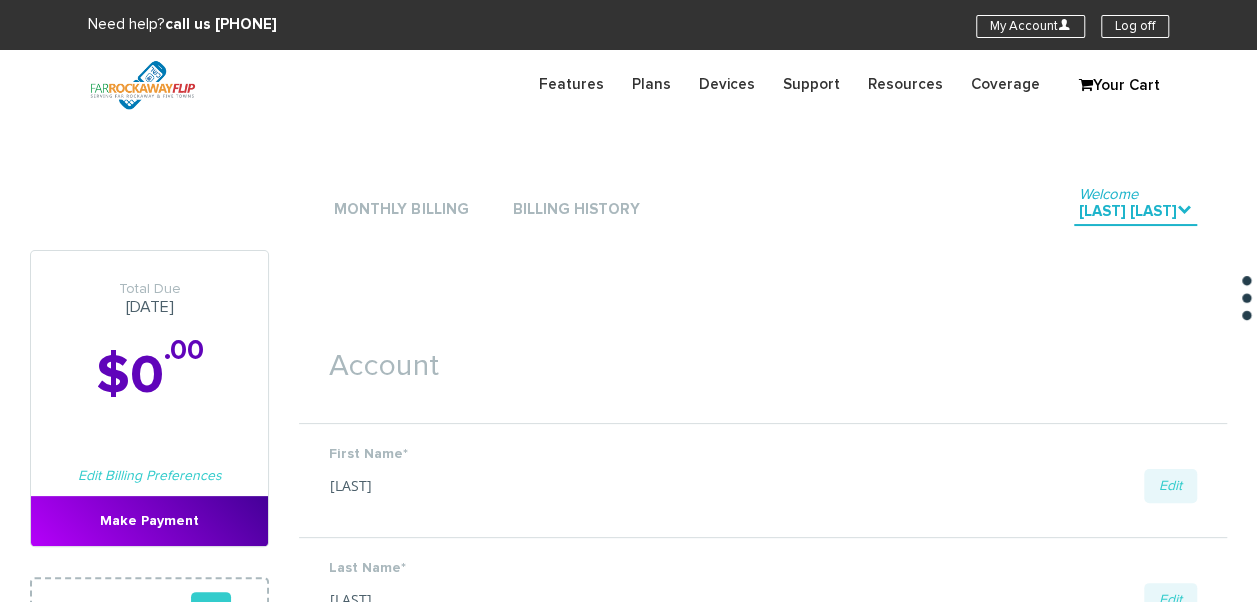 click on "Monthly Billing" at bounding box center [401, 210] 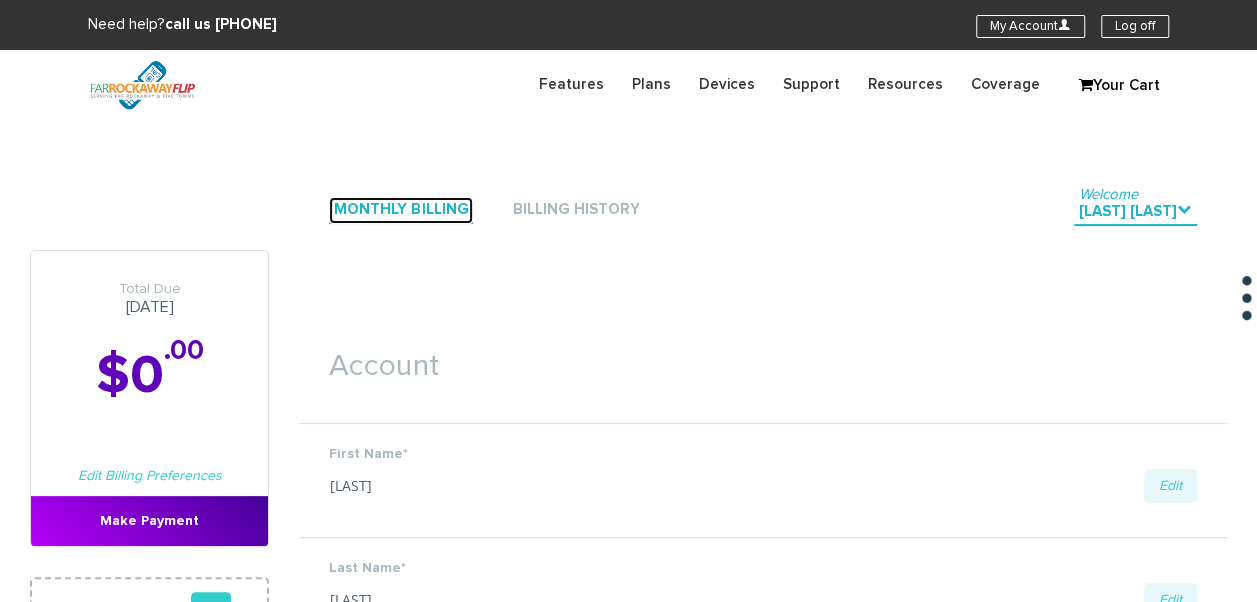 click on "Monthly Billing" at bounding box center (401, 210) 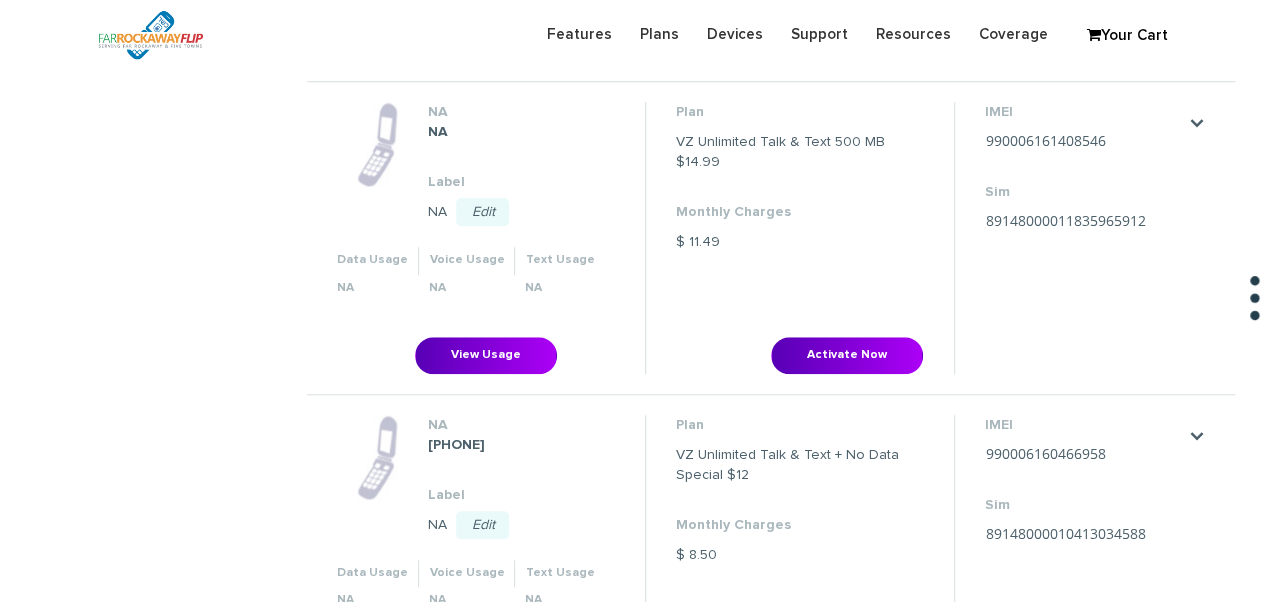 scroll, scrollTop: 800, scrollLeft: 0, axis: vertical 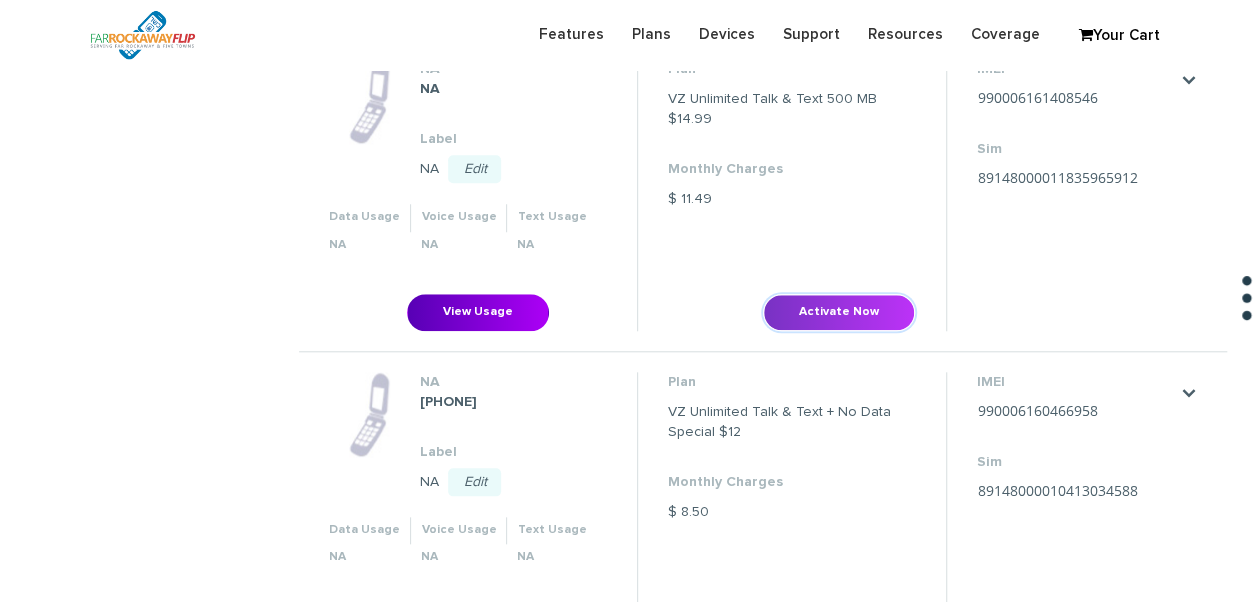 click on "Activate Now" at bounding box center (839, 312) 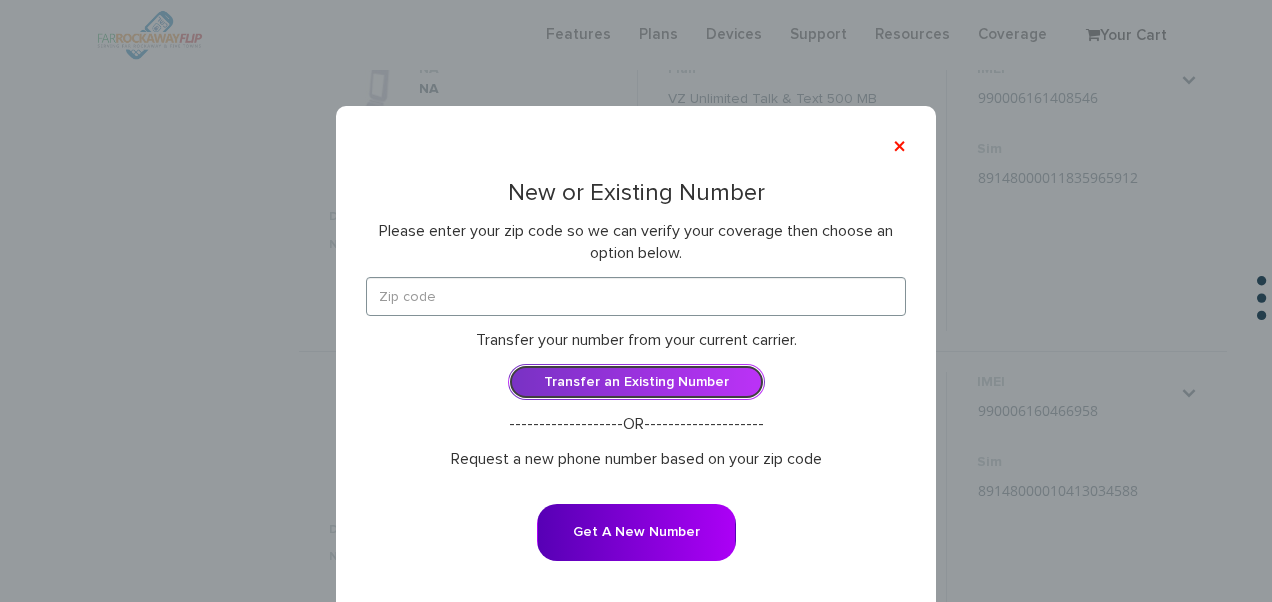 click on "Transfer an Existing  Number" at bounding box center (636, 382) 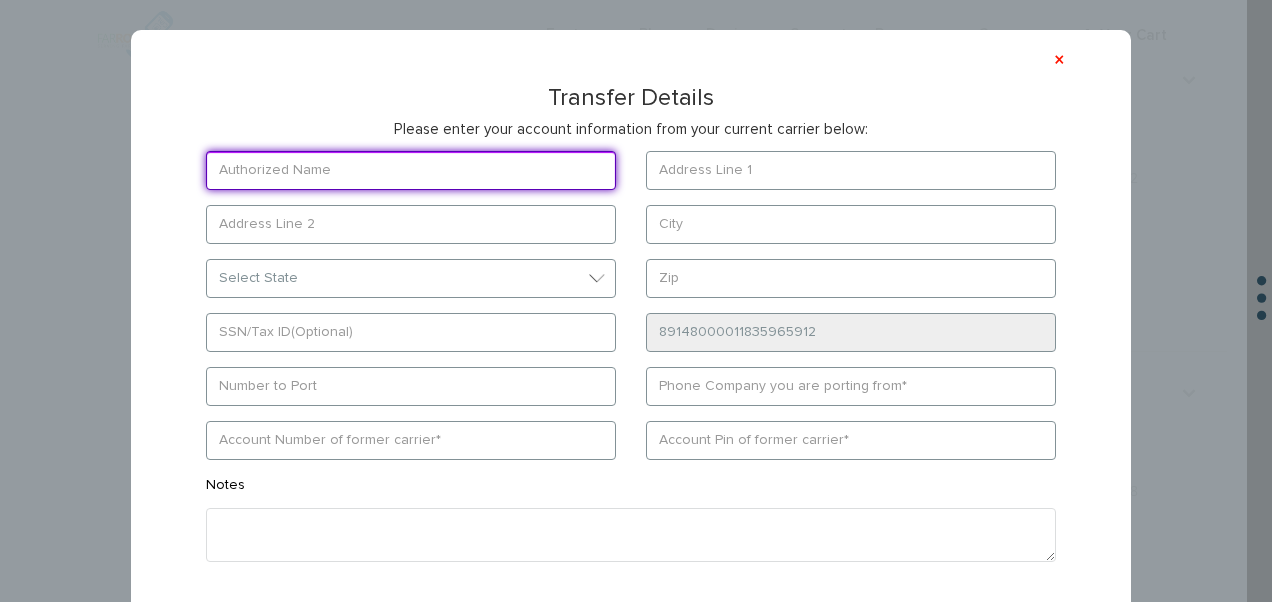 click at bounding box center (411, 170) 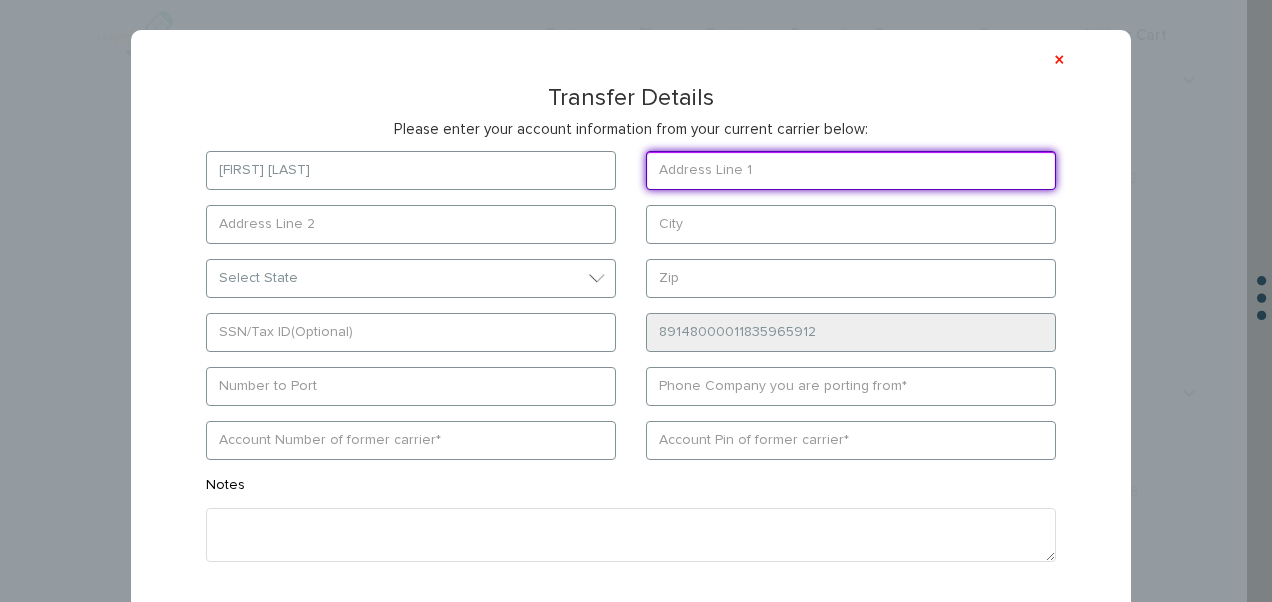 type on "[NUMBER] [STREET]" 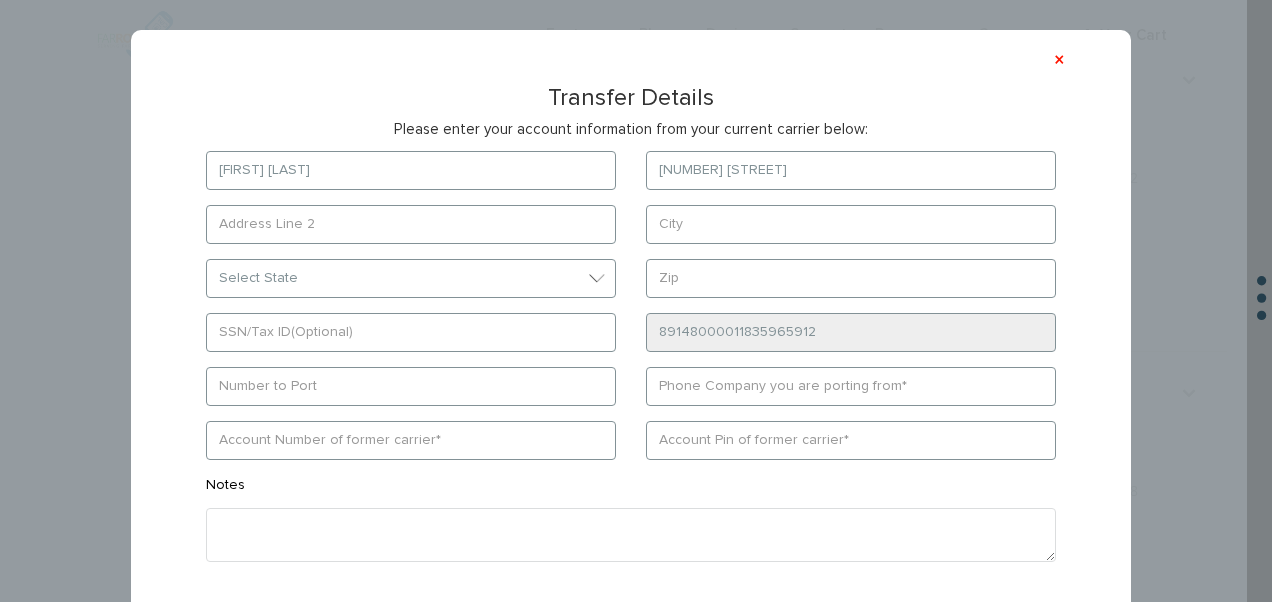 type on "[LAST]" 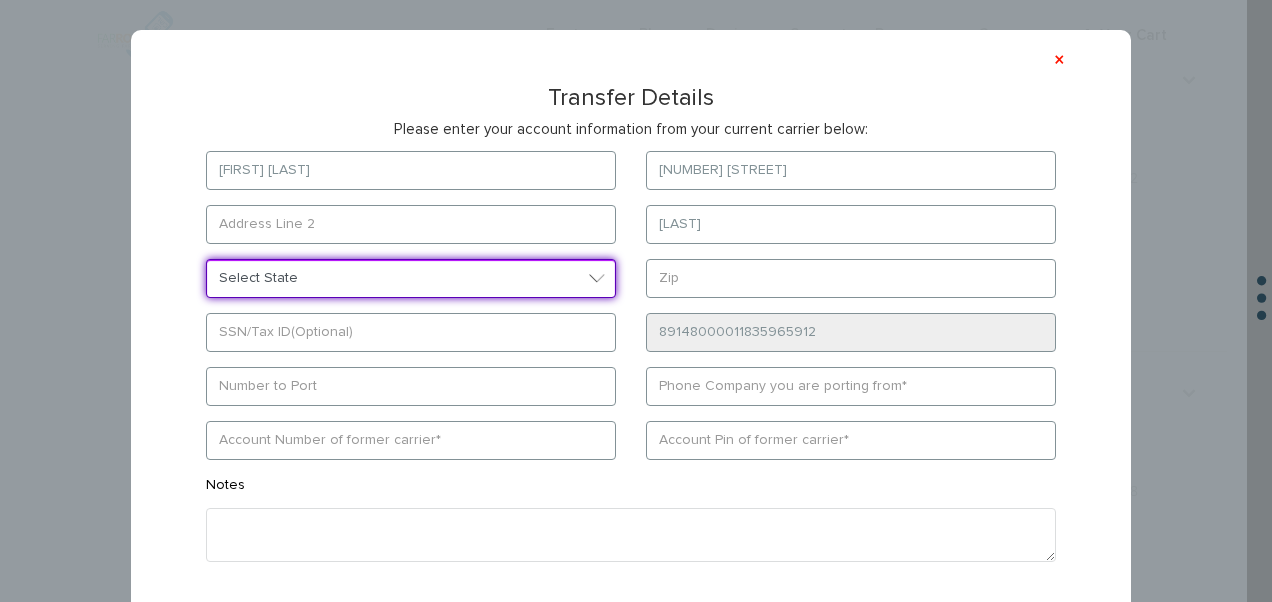 select on "NY" 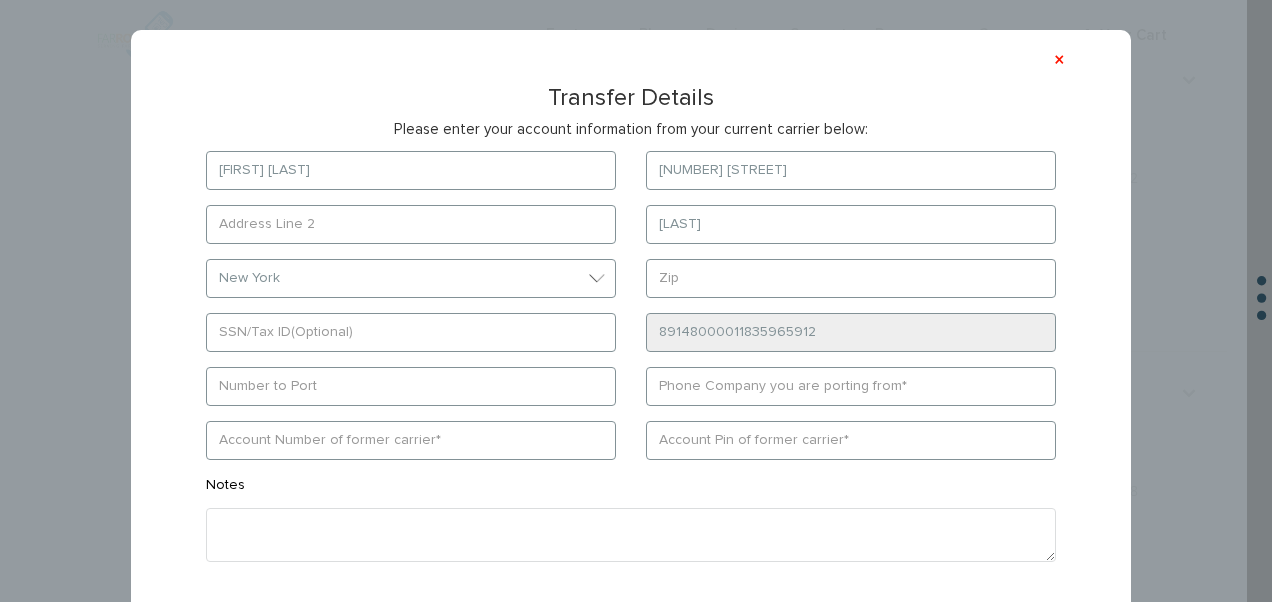 type on "11559" 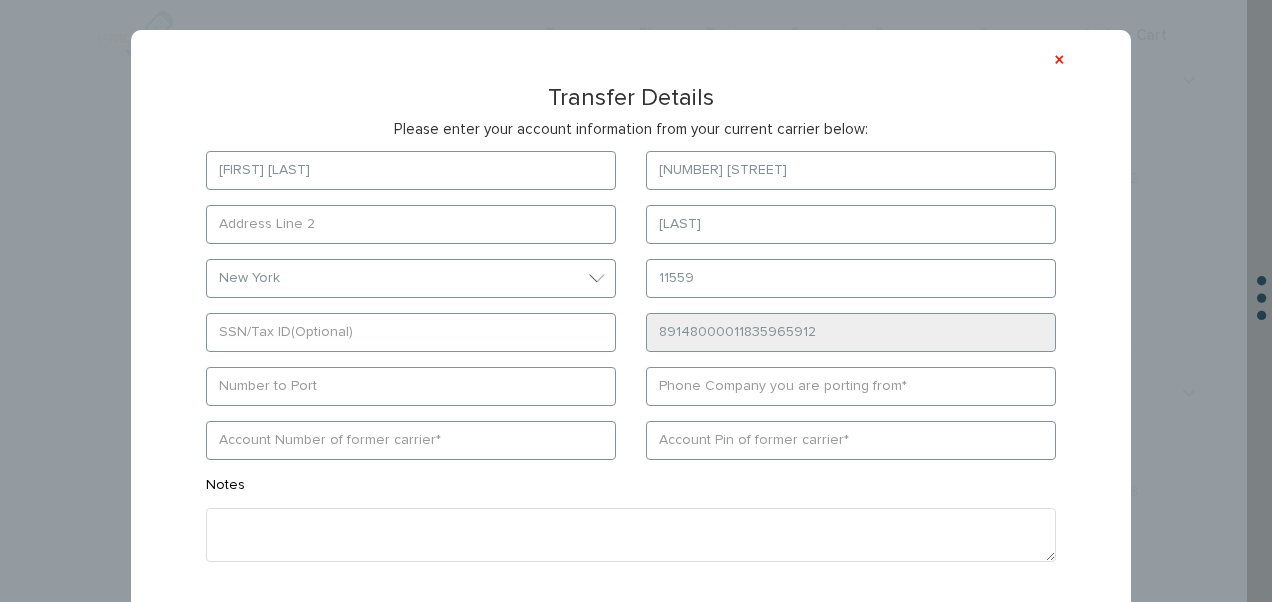type on "[PHONE]" 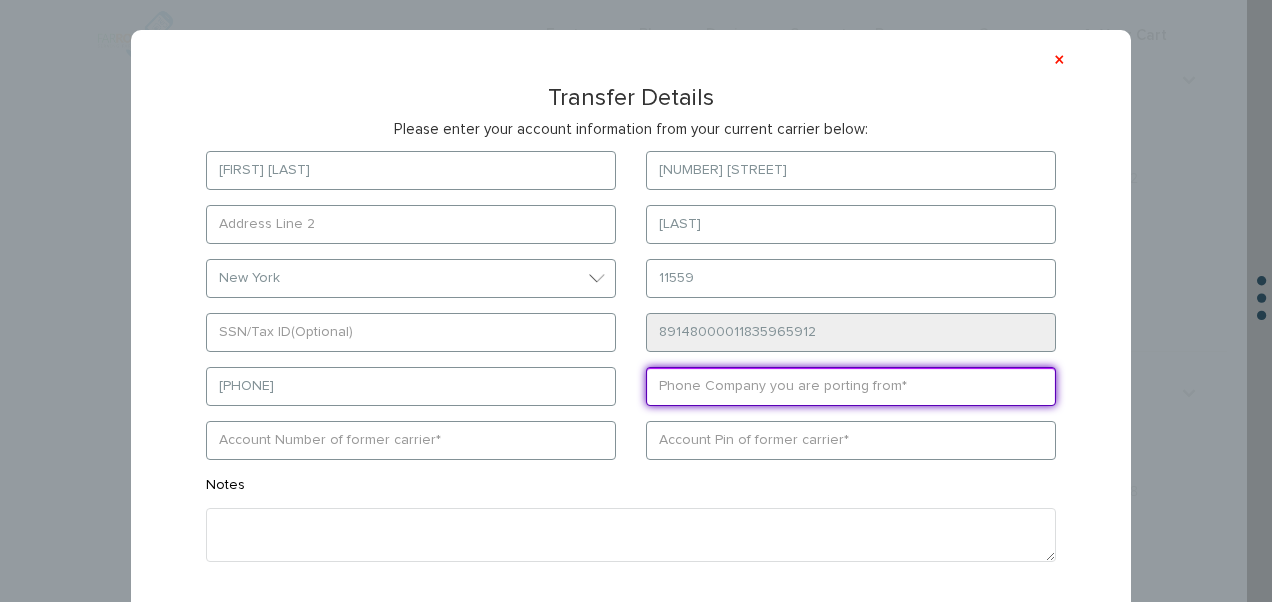 type on "Ultra Mobile" 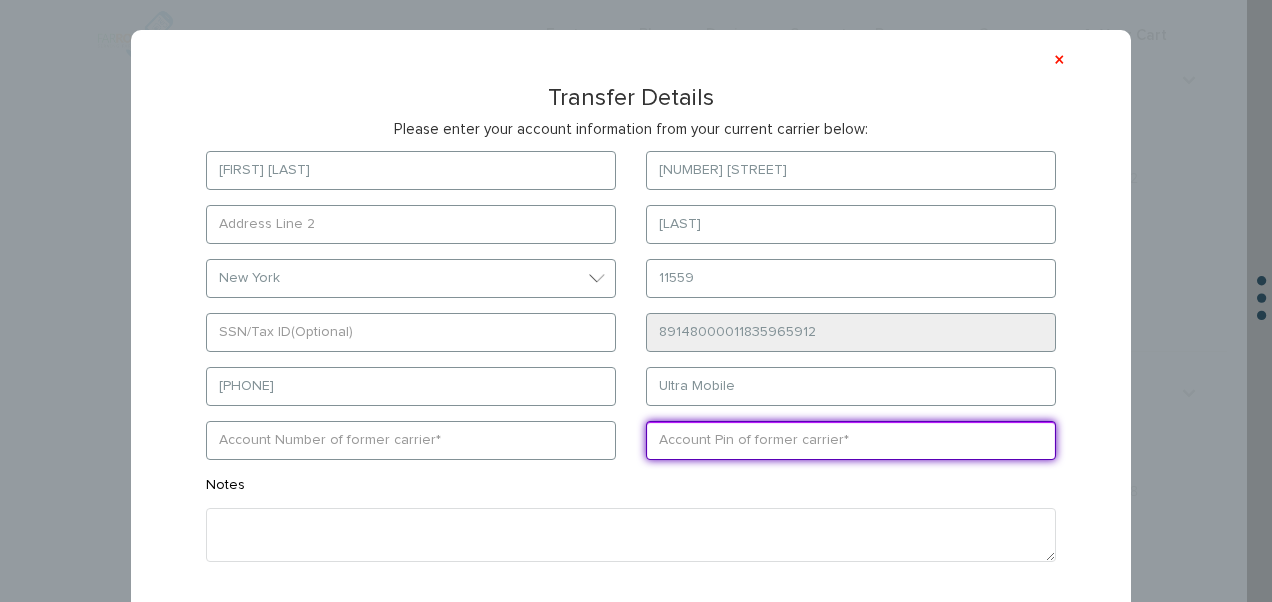 type on "8784" 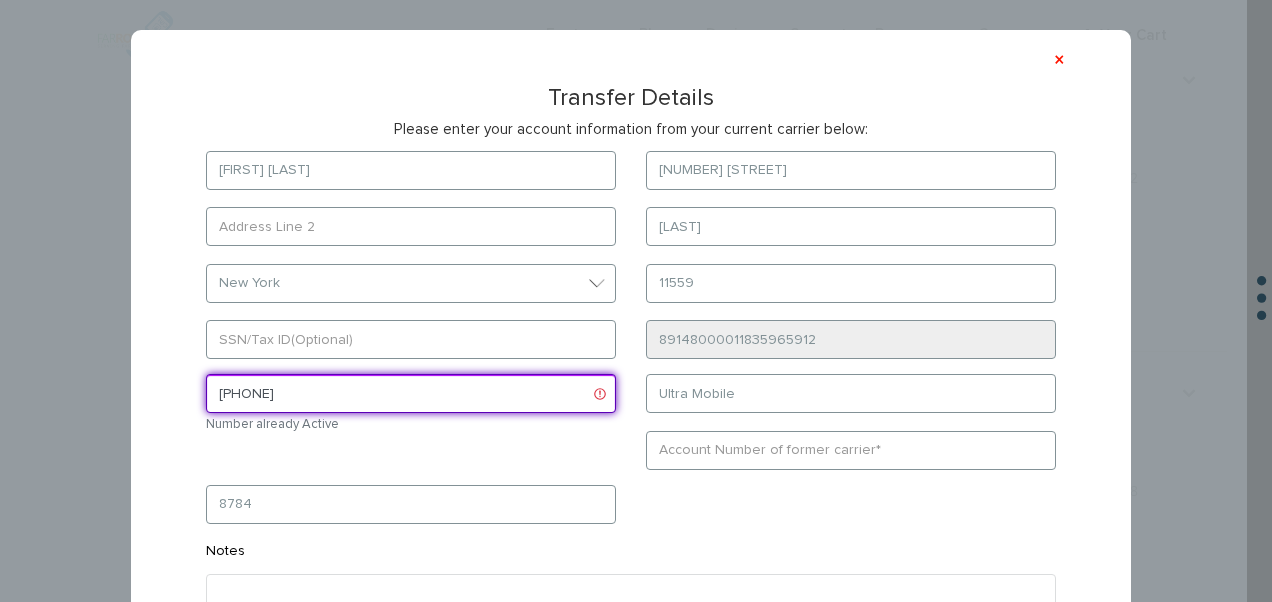 click on "[PHONE]" at bounding box center (411, 393) 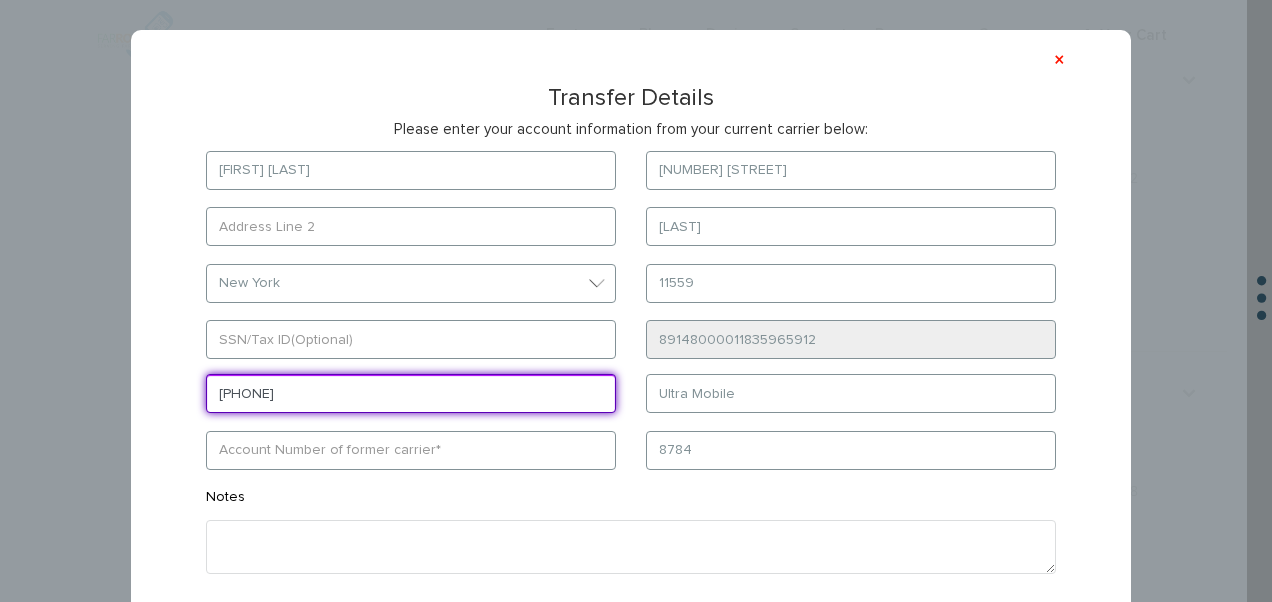 type on "[PHONE]" 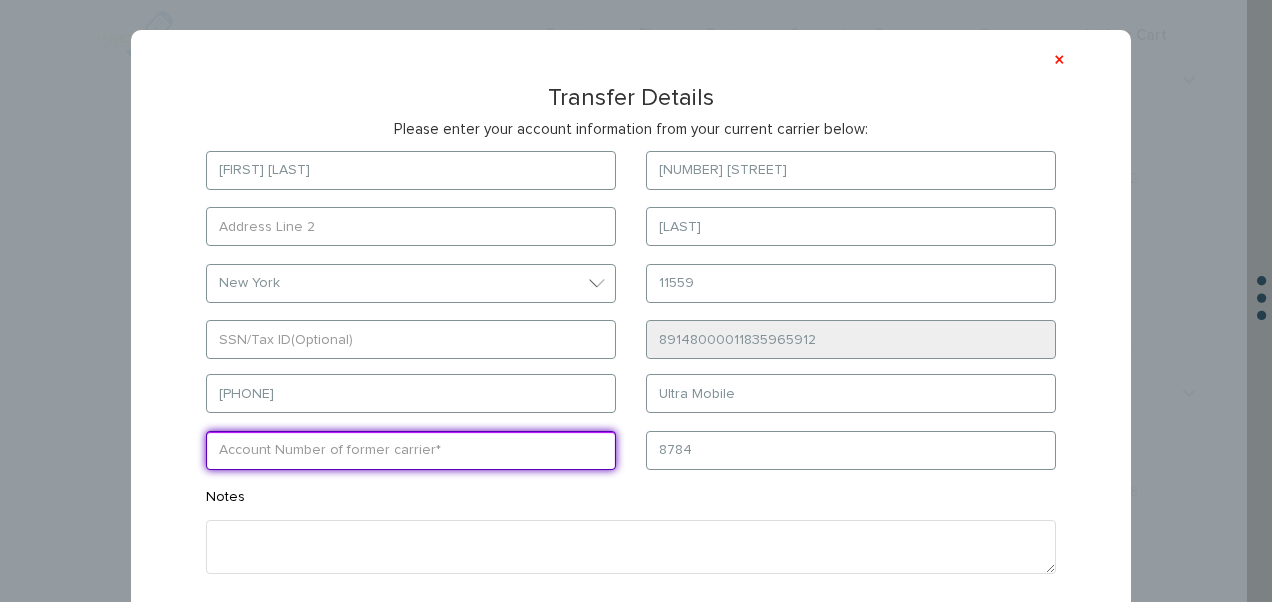 click at bounding box center [411, 450] 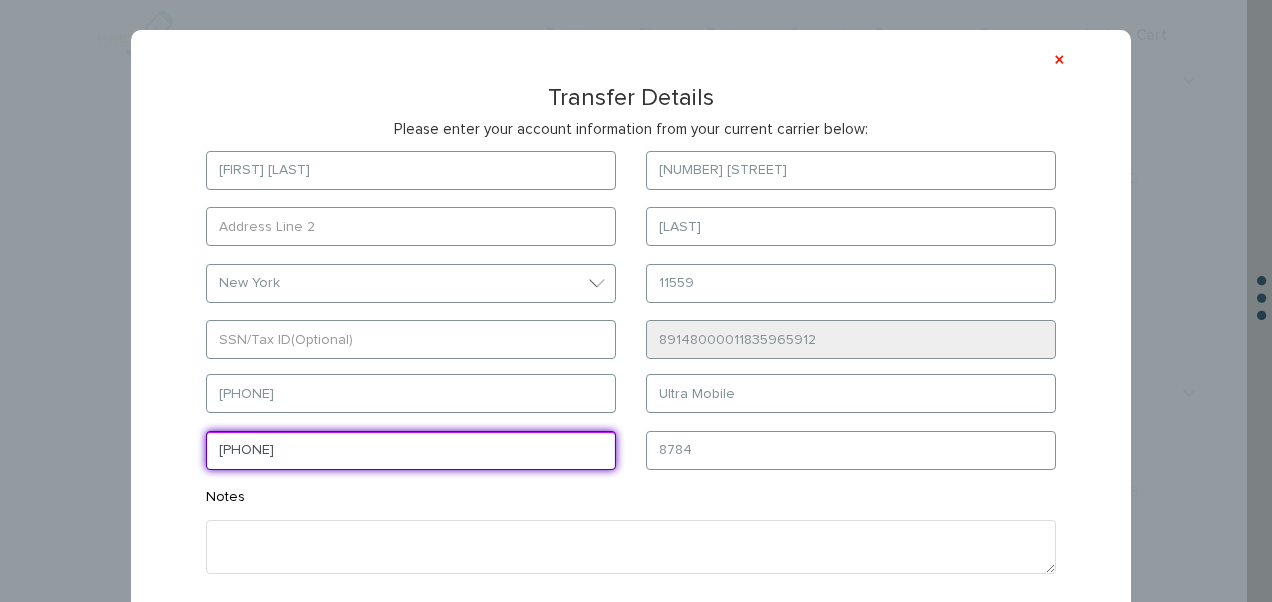 type on "[PHONE]" 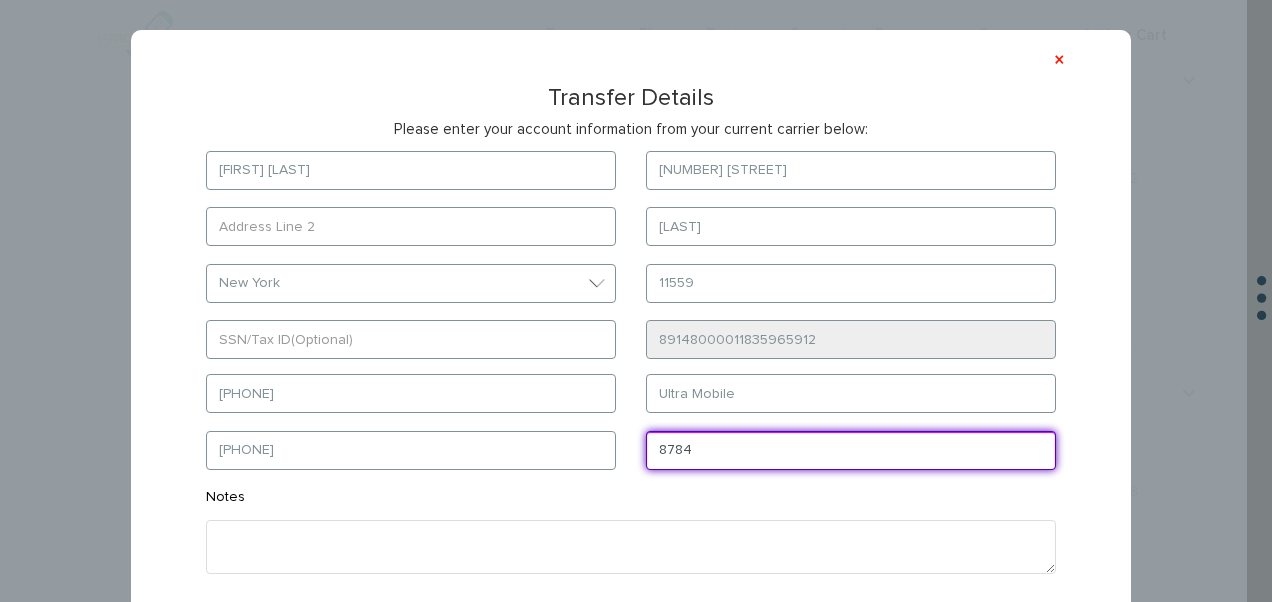 drag, startPoint x: 754, startPoint y: 444, endPoint x: 580, endPoint y: 407, distance: 177.89041 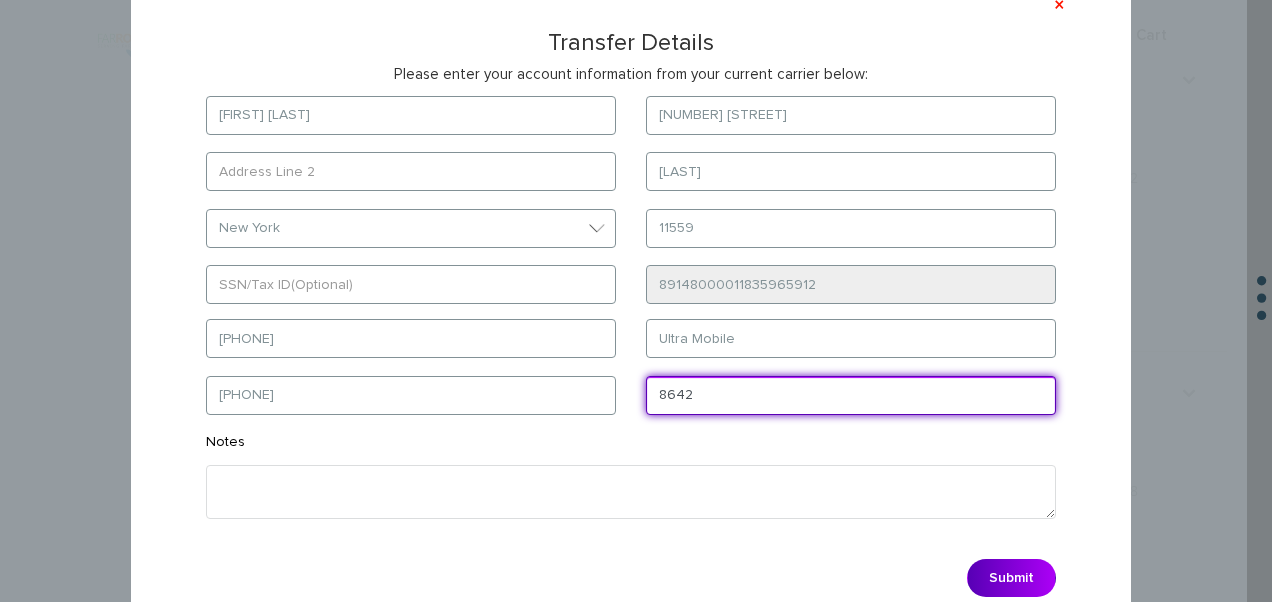 scroll, scrollTop: 100, scrollLeft: 0, axis: vertical 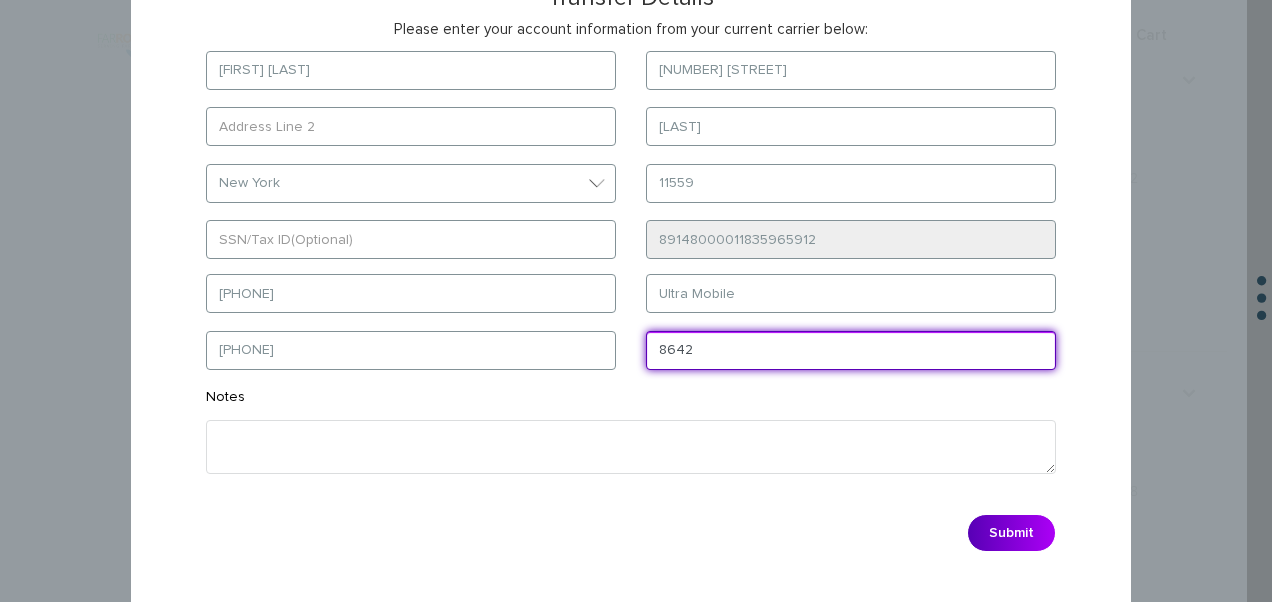 type on "8642" 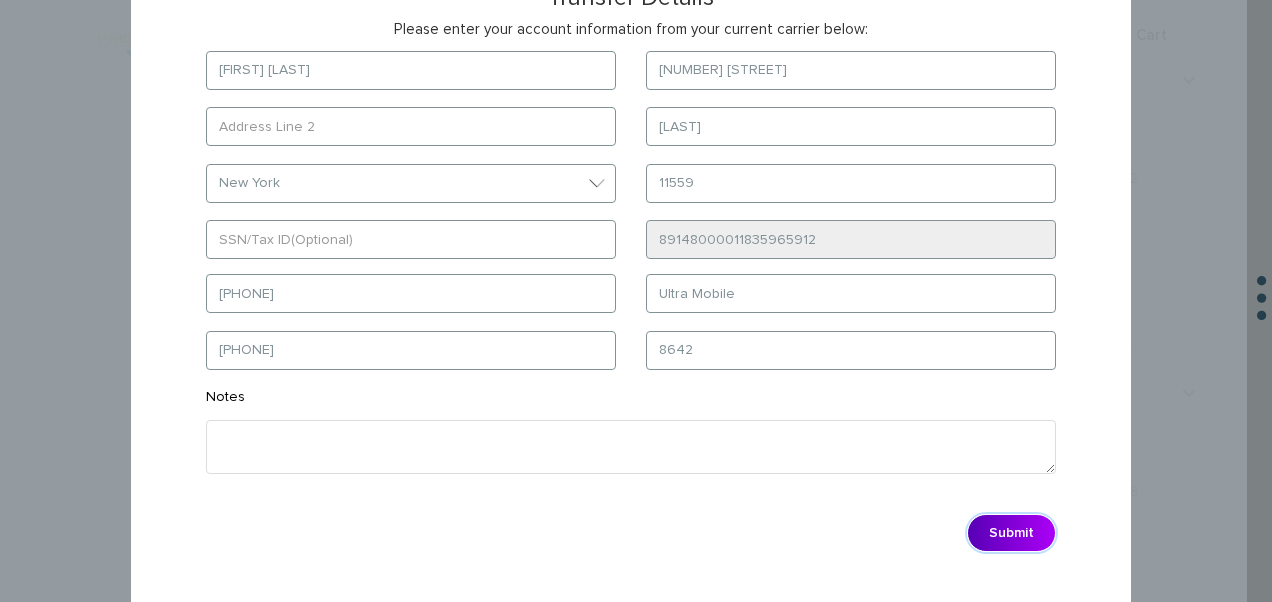 click on "Submit" at bounding box center [1011, 533] 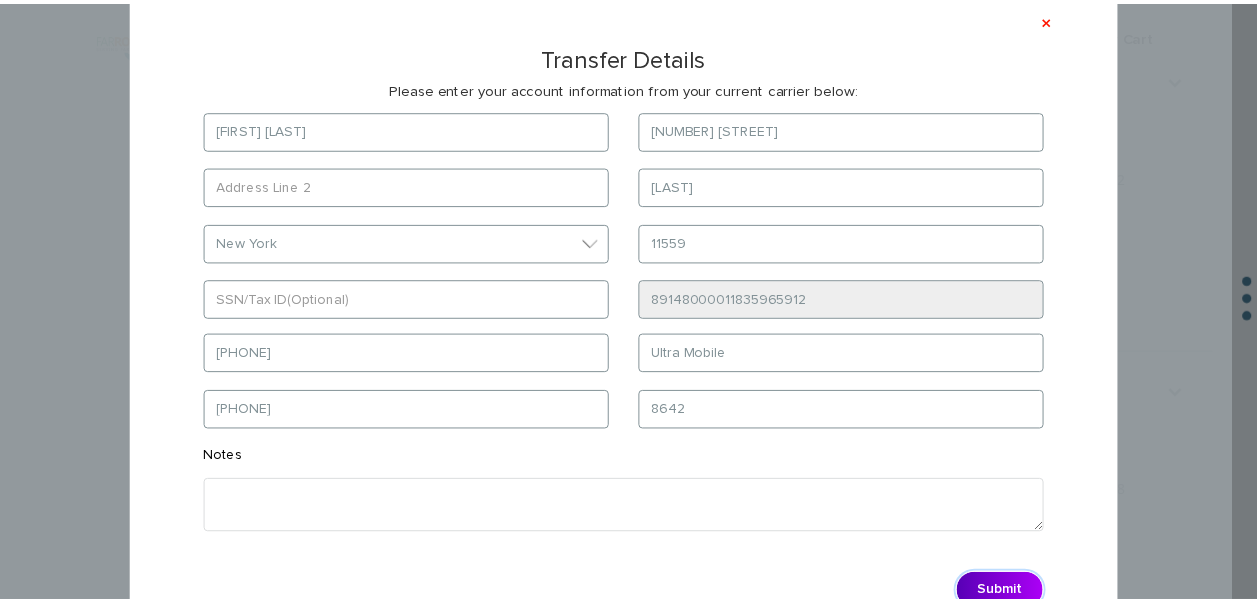scroll, scrollTop: 0, scrollLeft: 0, axis: both 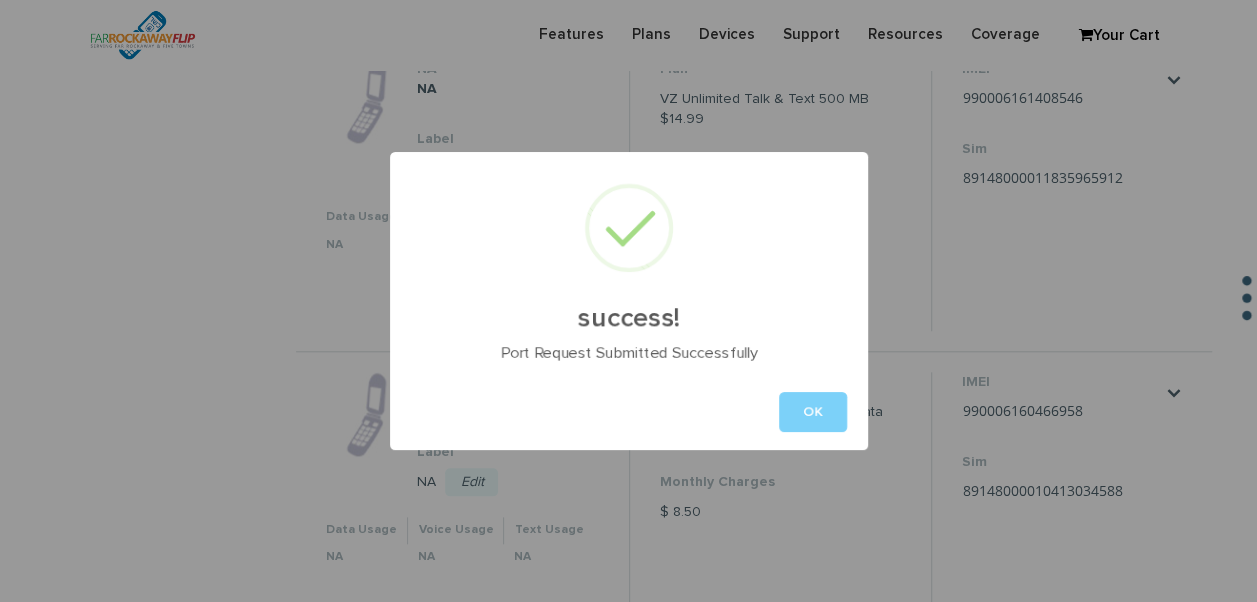 click on "OK" at bounding box center [629, 412] 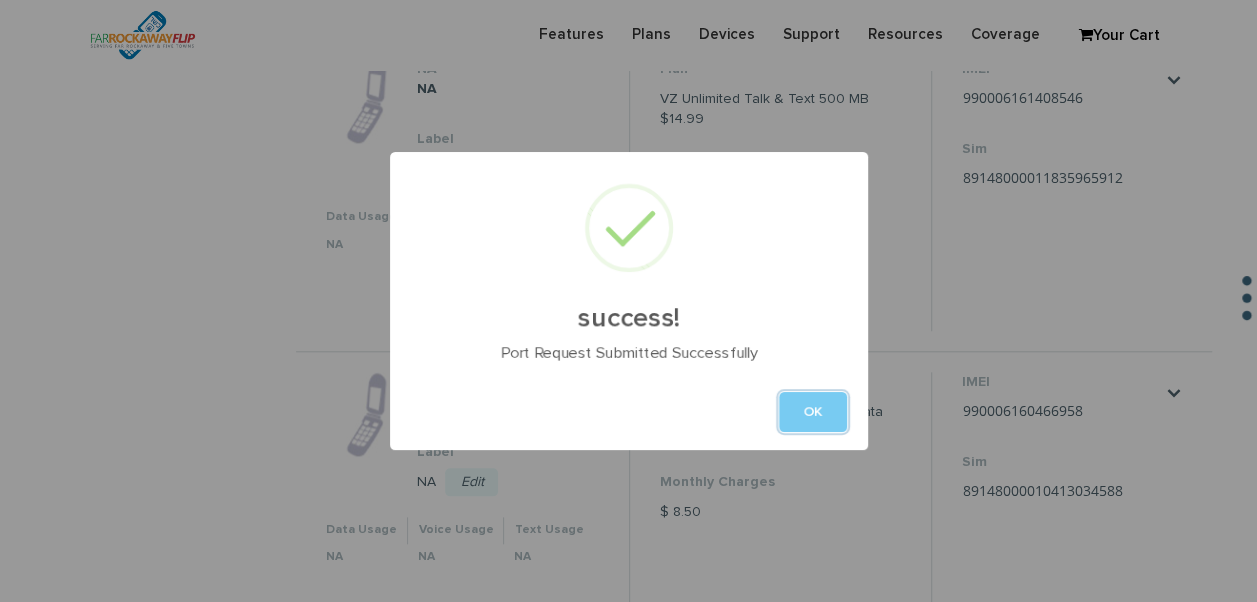 click on "OK" at bounding box center (813, 412) 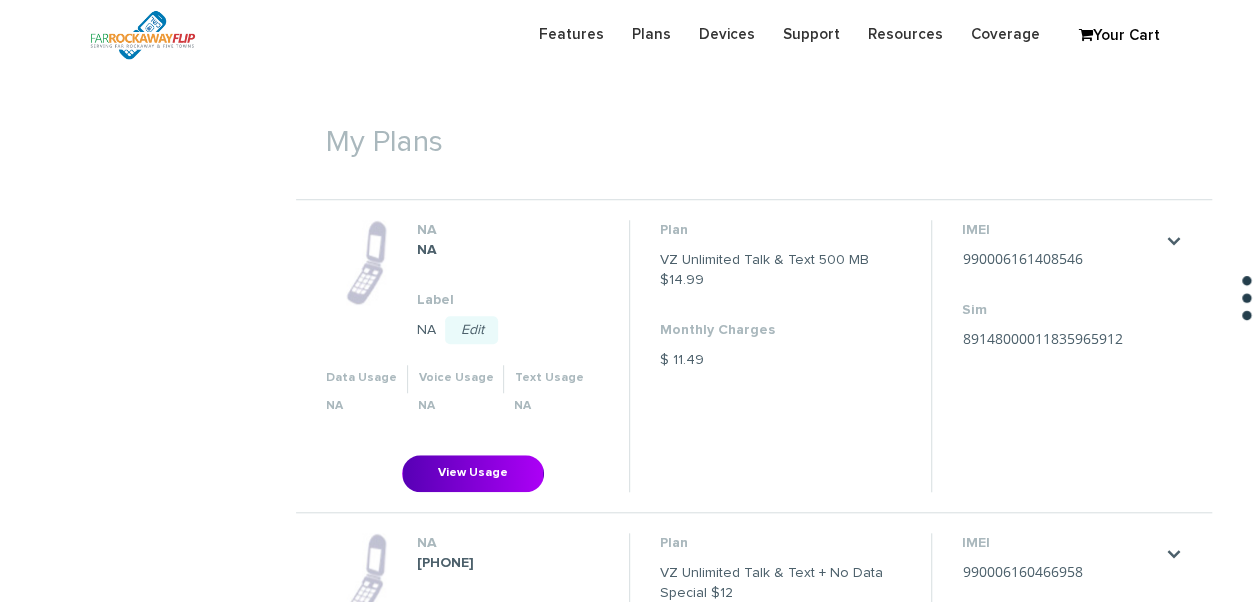 scroll, scrollTop: 600, scrollLeft: 0, axis: vertical 